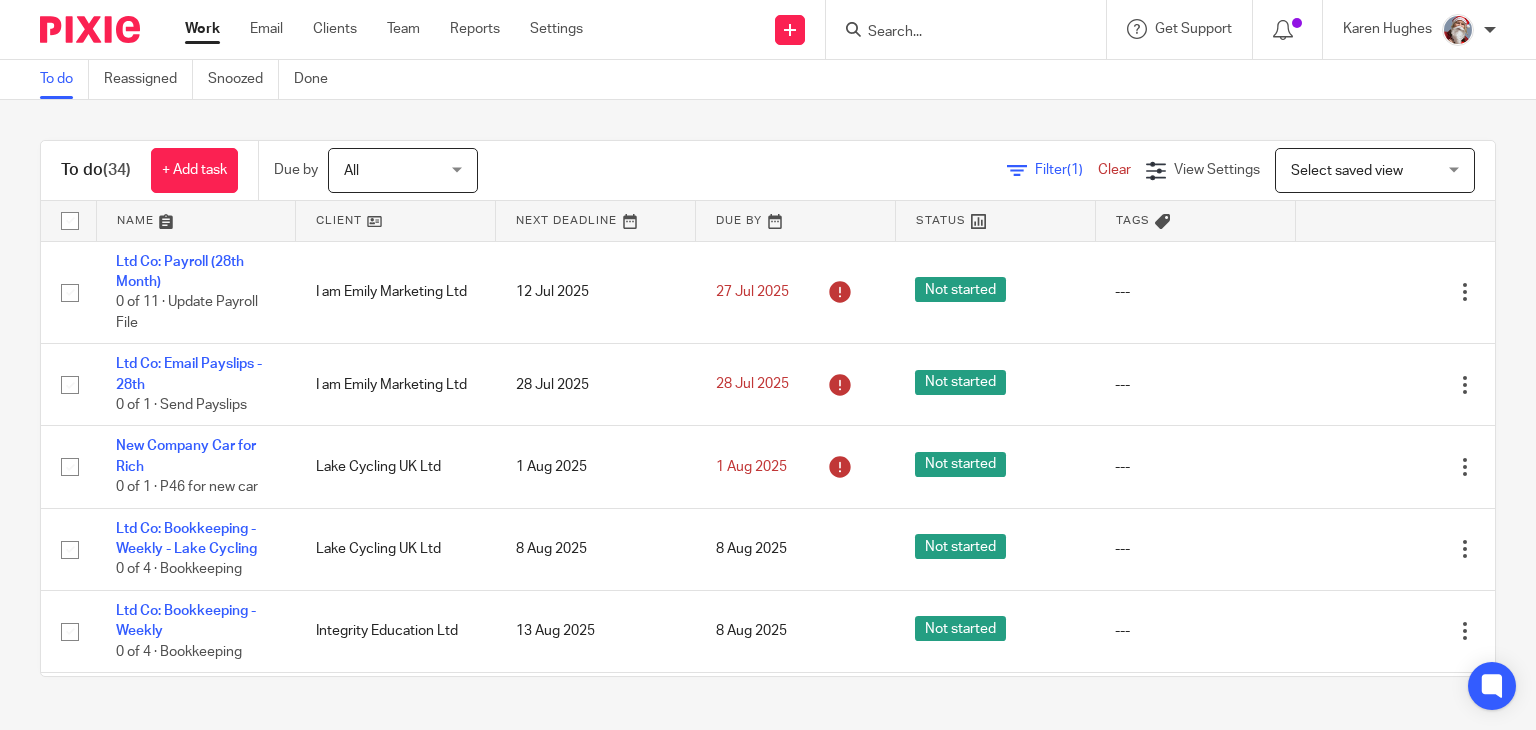 scroll, scrollTop: 0, scrollLeft: 0, axis: both 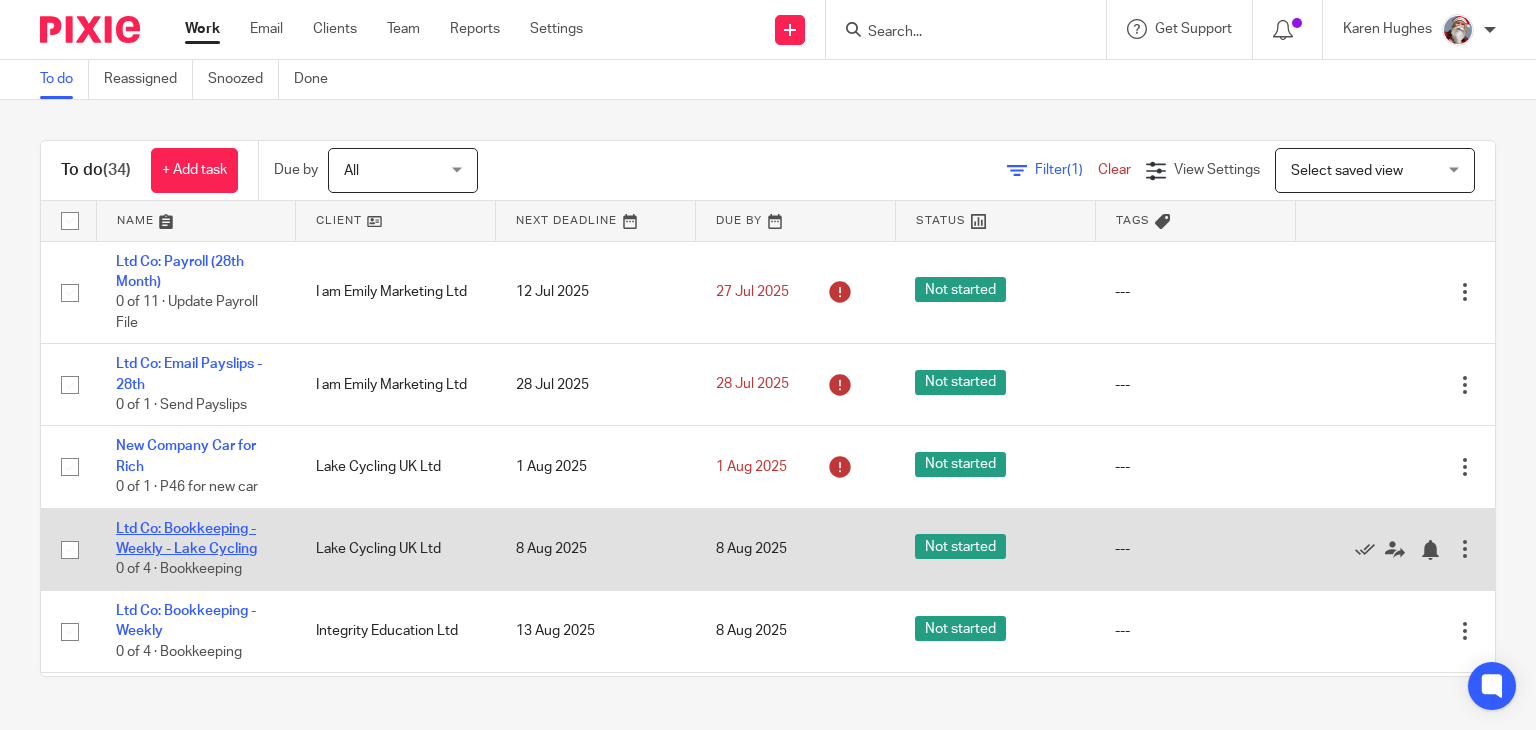 click on "Ltd Co: Bookkeeping - Weekly - Lake Cycling" at bounding box center (186, 539) 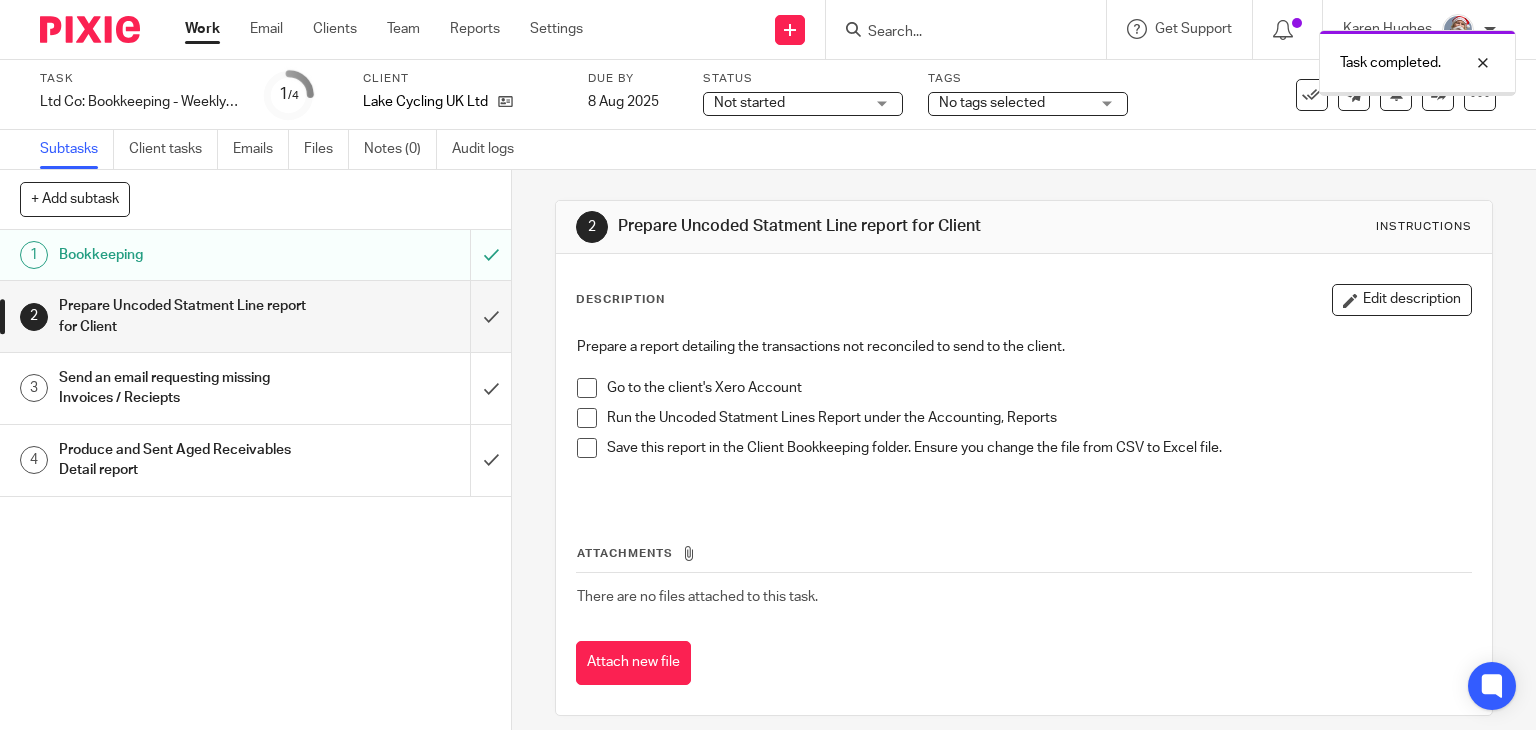 click at bounding box center [255, 316] 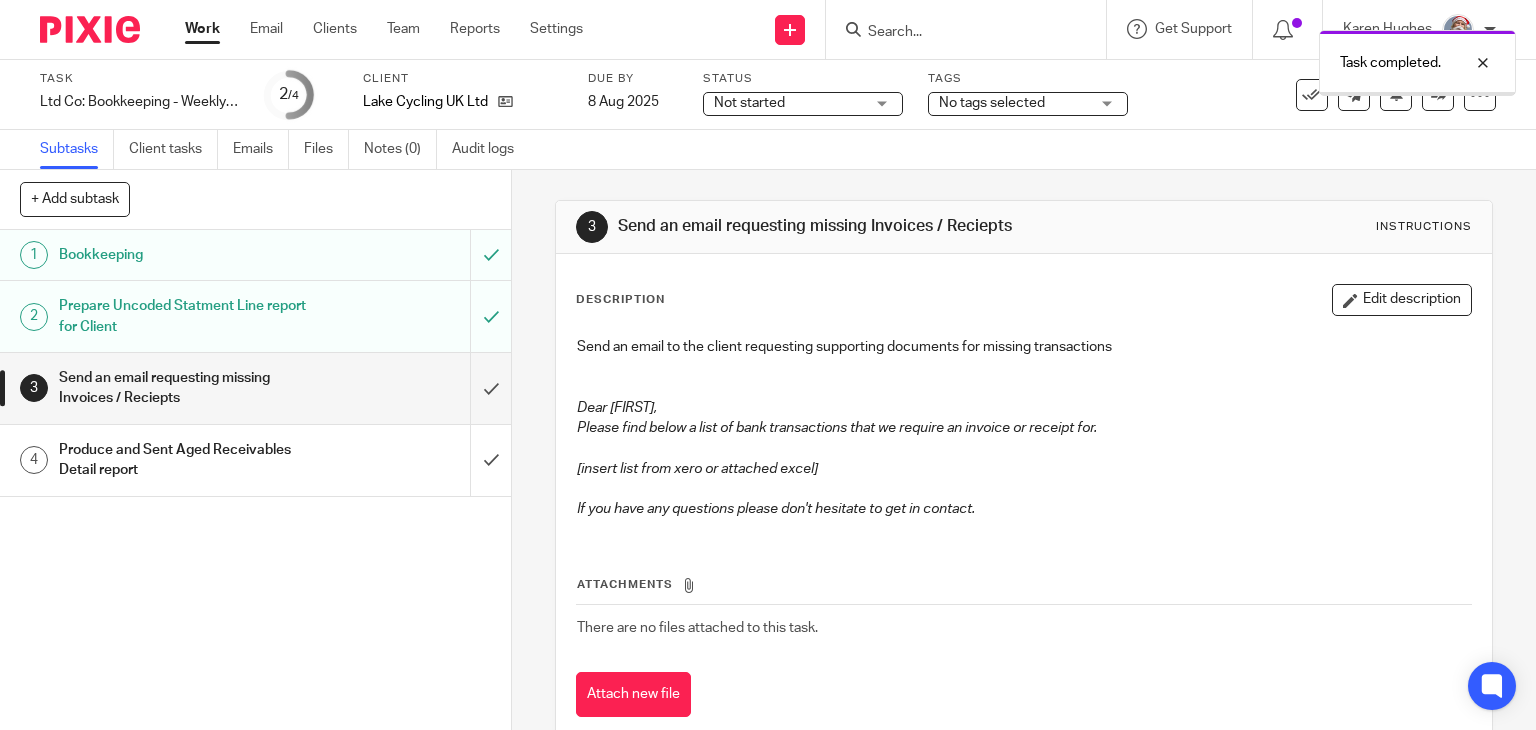 scroll, scrollTop: 0, scrollLeft: 0, axis: both 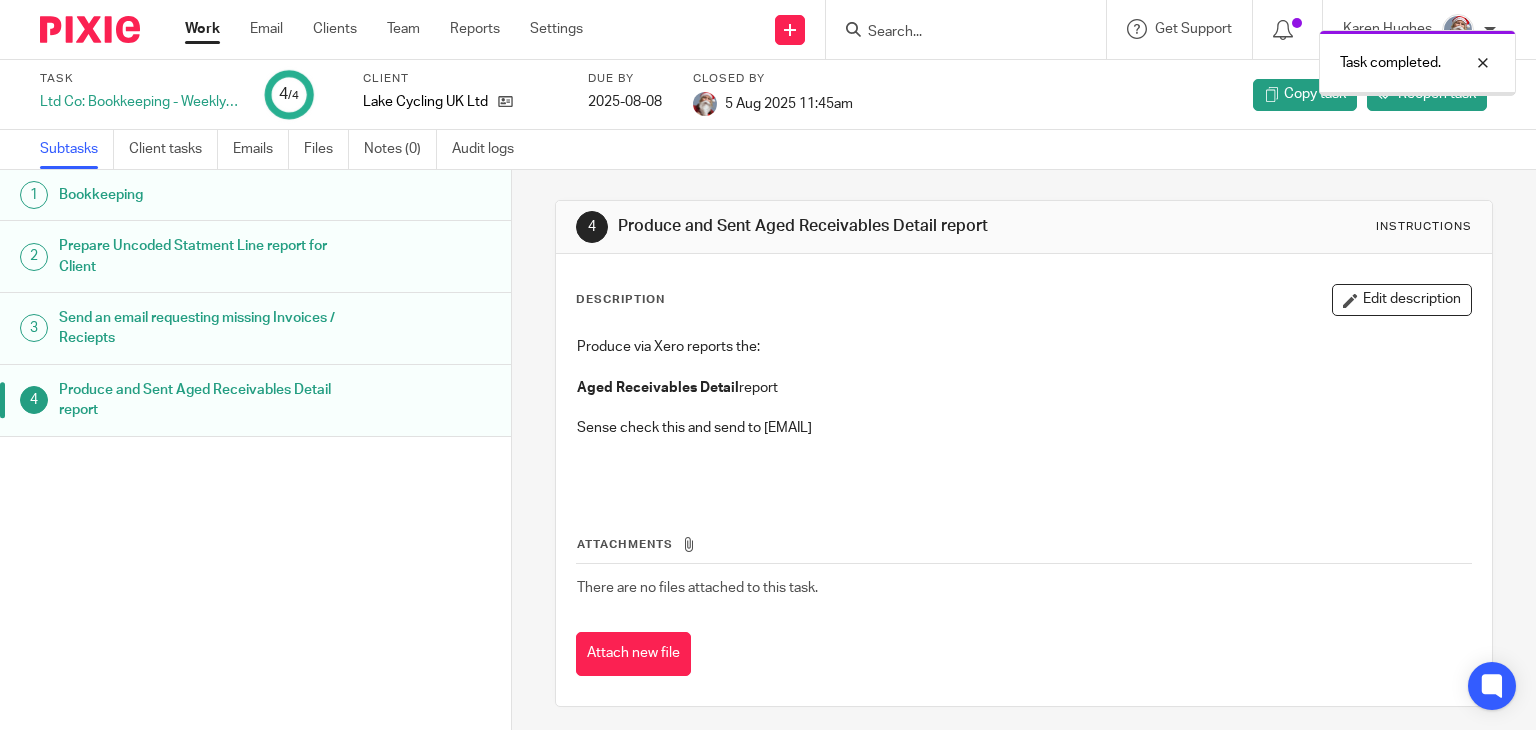 click on "Work" at bounding box center [202, 29] 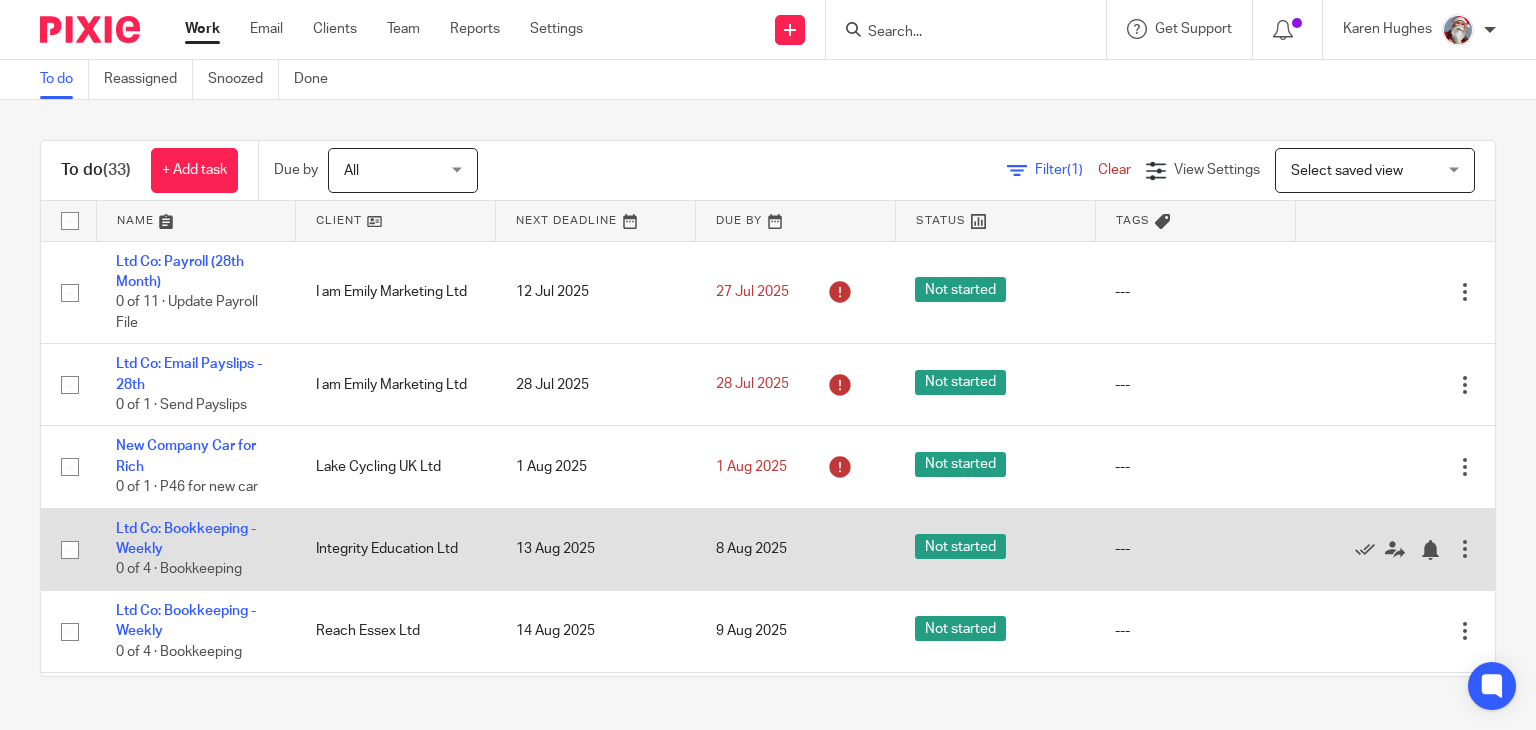 scroll, scrollTop: 0, scrollLeft: 0, axis: both 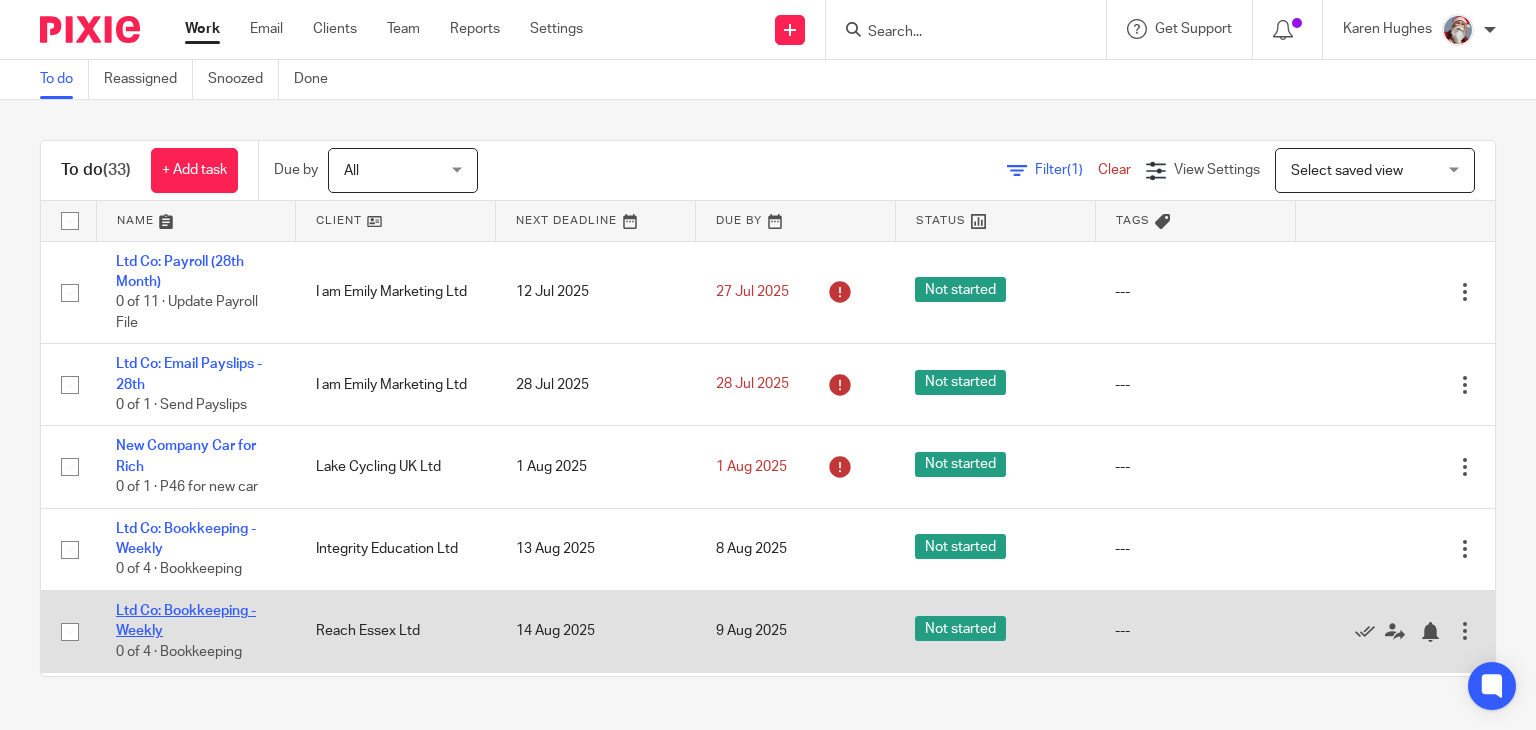click on "Ltd Co: Bookkeeping - Weekly" at bounding box center (186, 621) 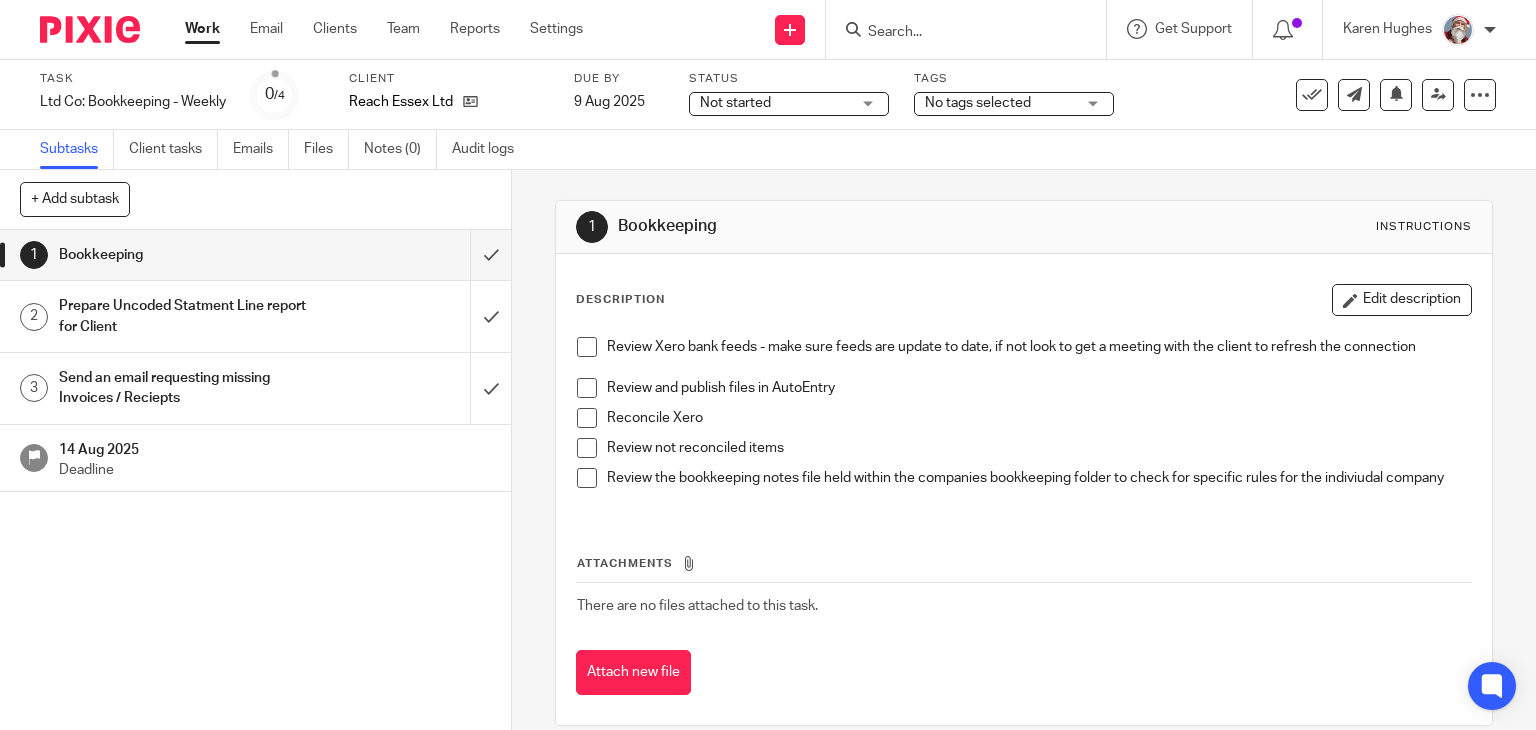 scroll, scrollTop: 0, scrollLeft: 0, axis: both 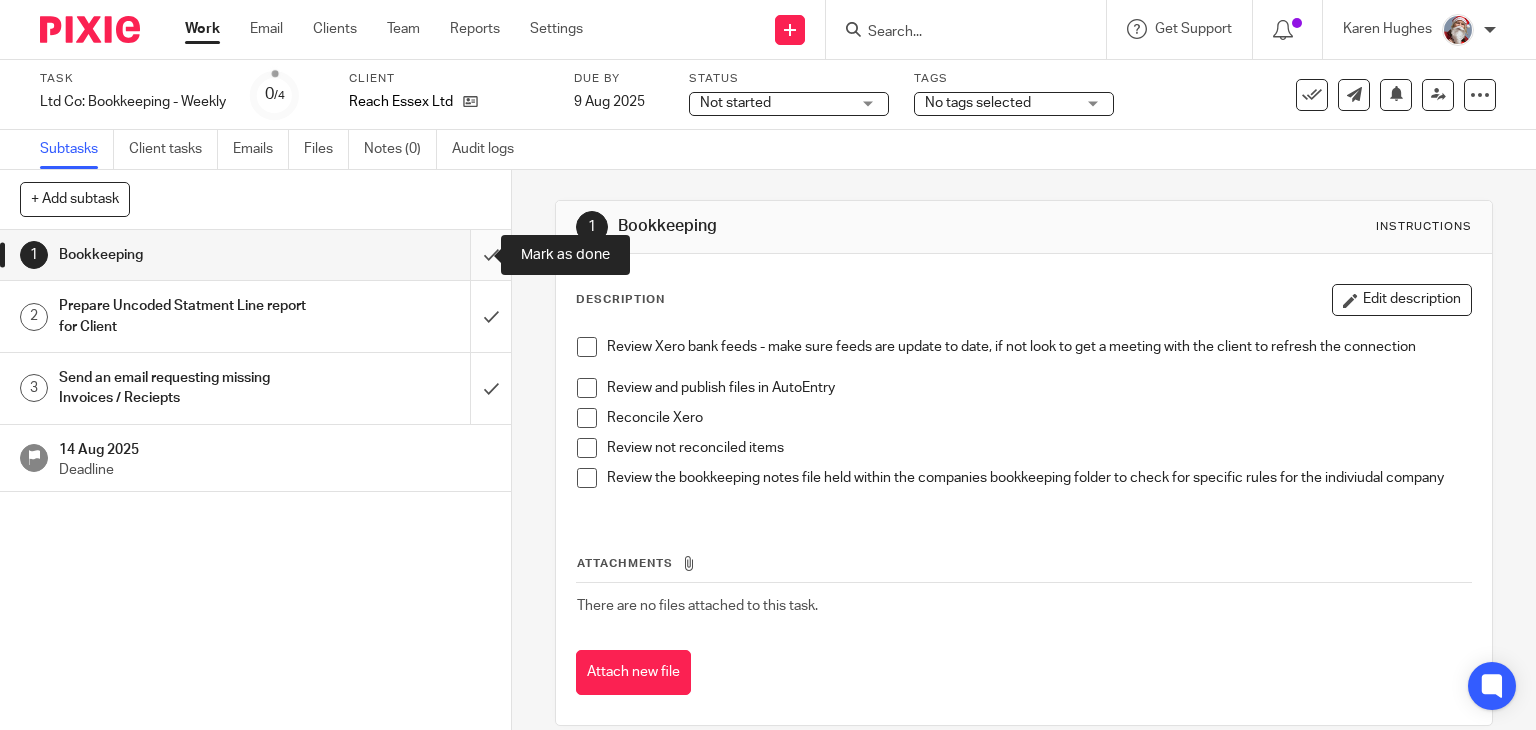 click at bounding box center [255, 255] 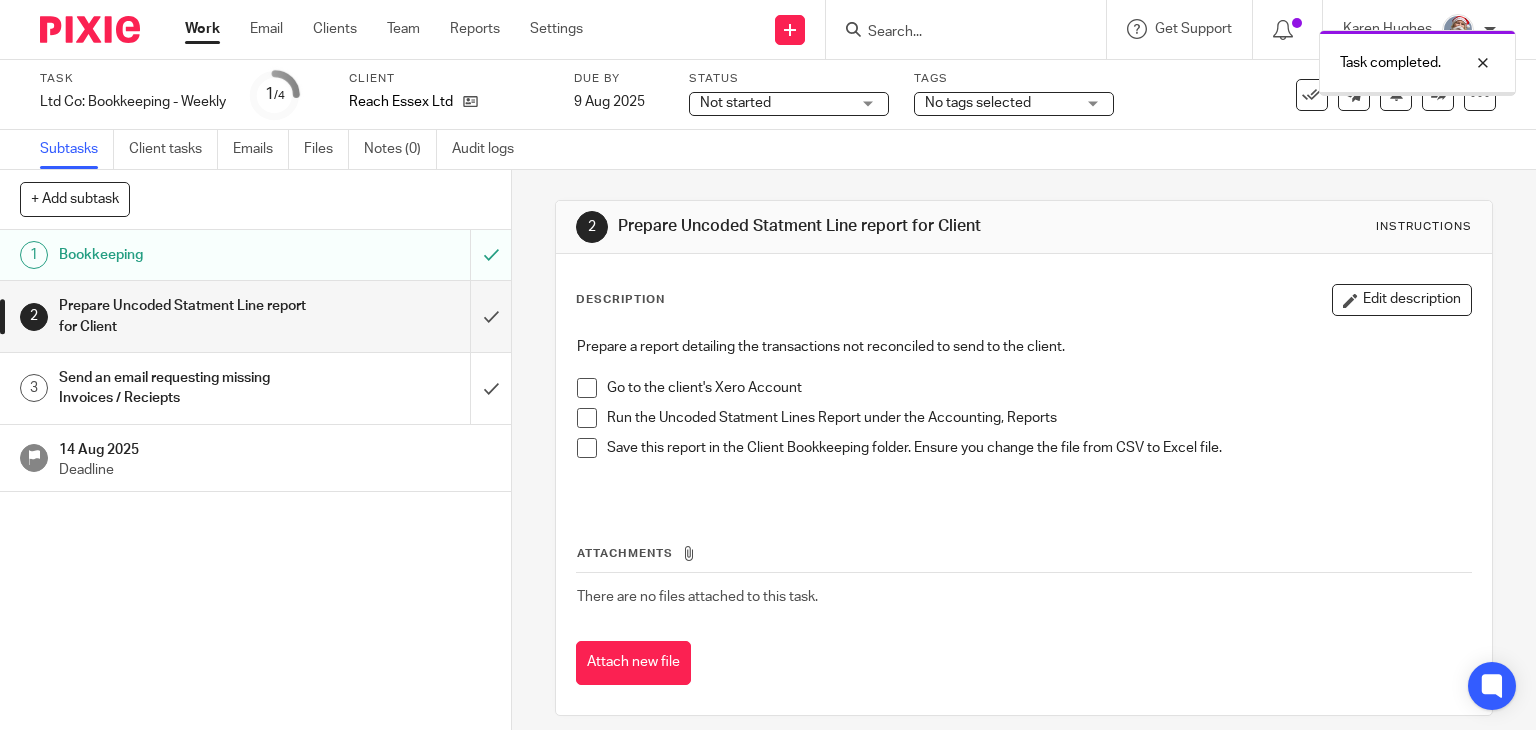 click at bounding box center (255, 316) 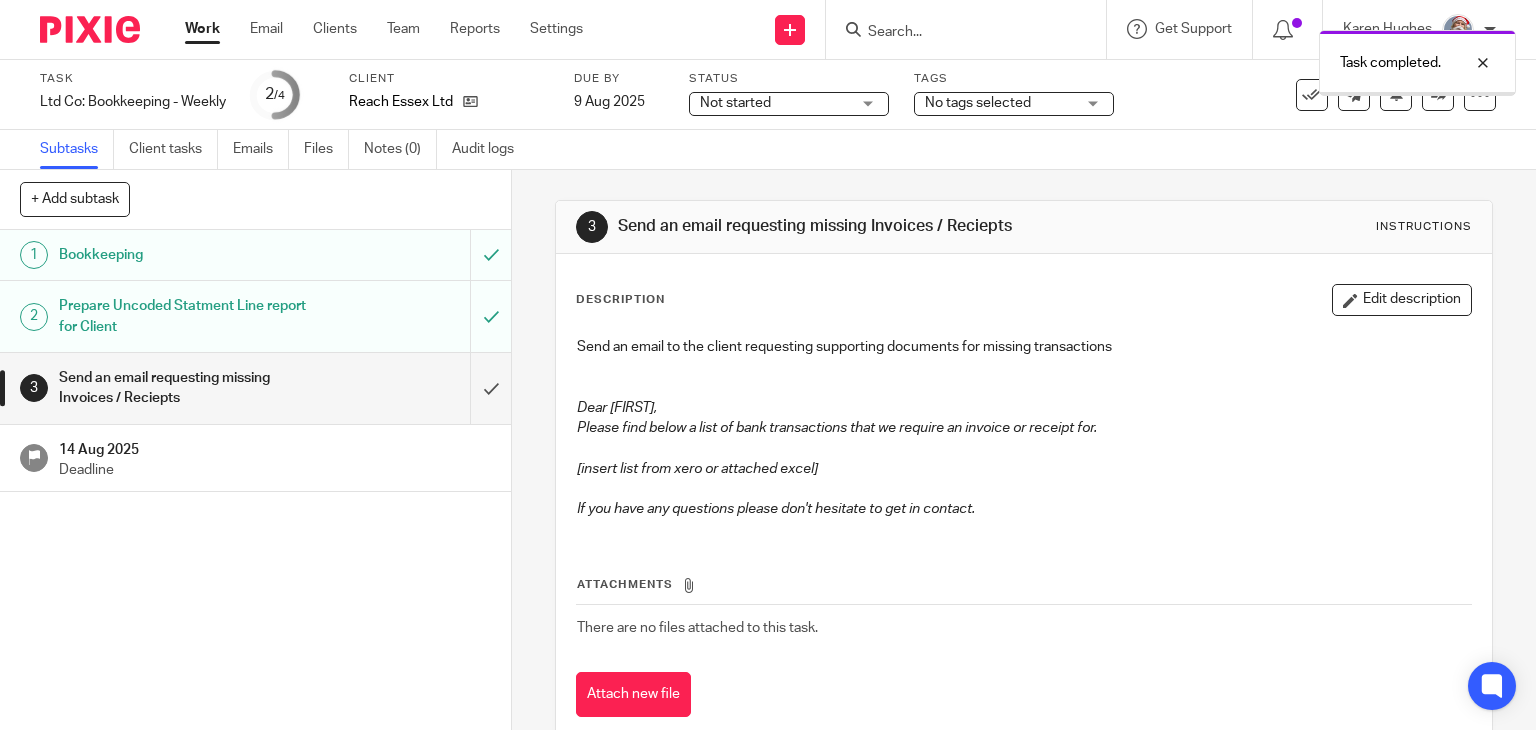 scroll, scrollTop: 0, scrollLeft: 0, axis: both 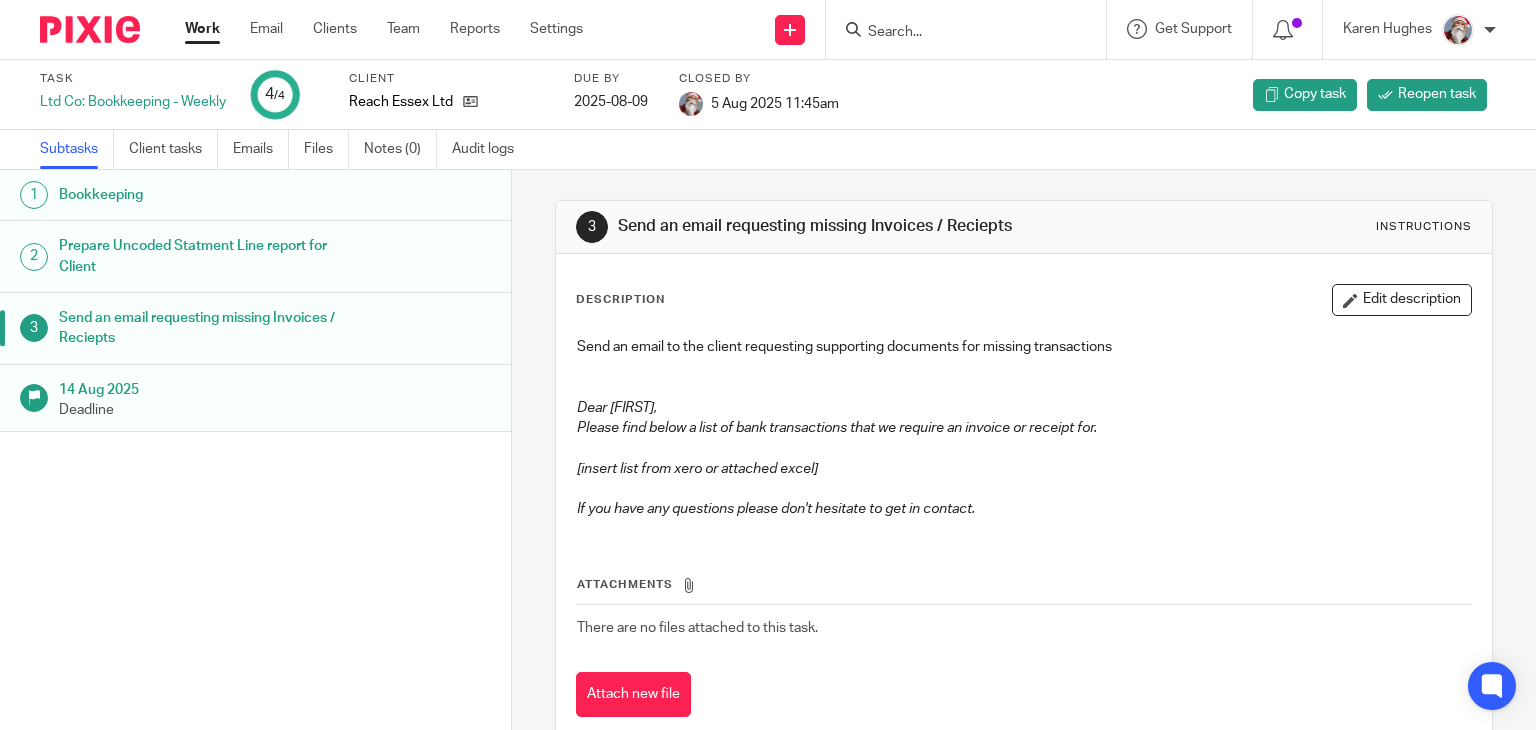 click on "Work" at bounding box center [202, 29] 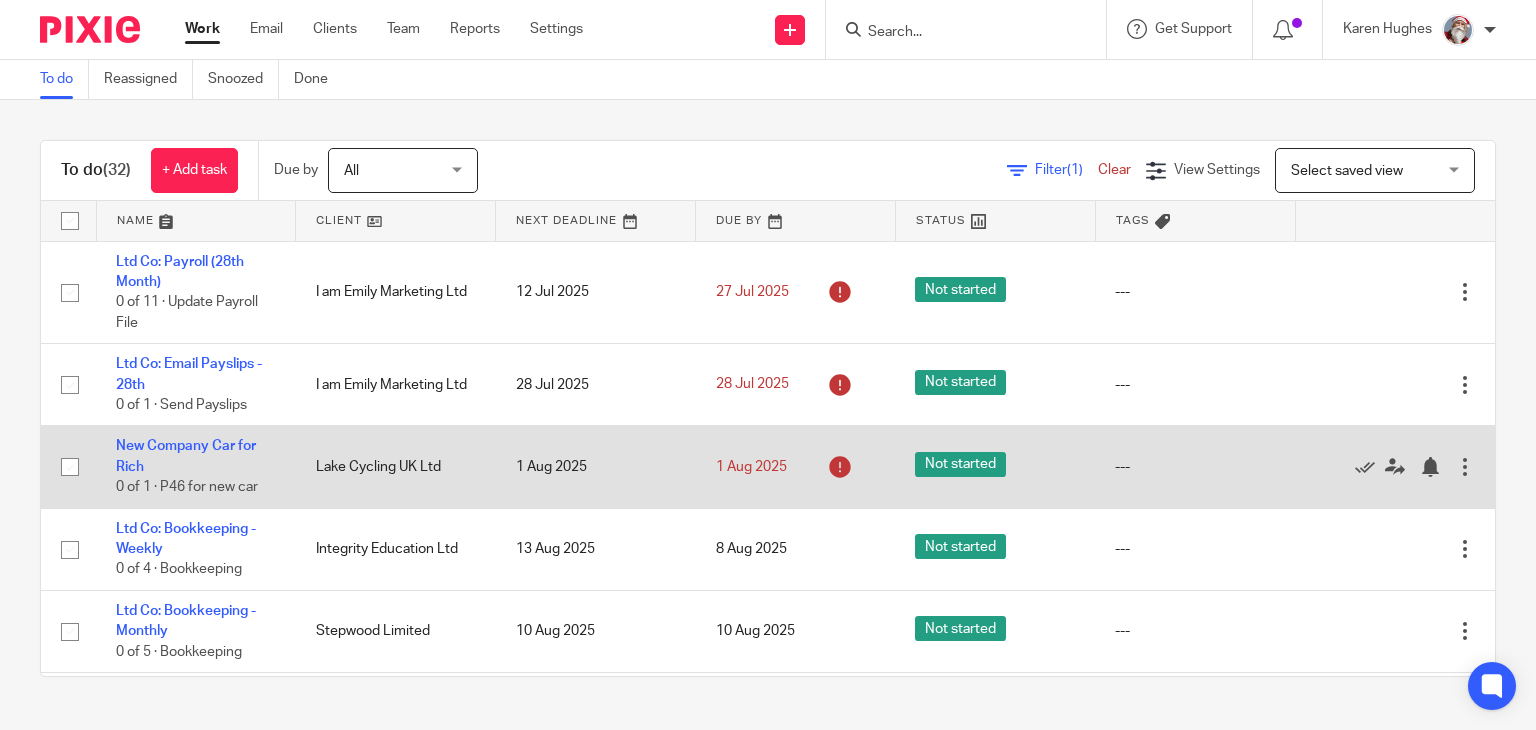 scroll, scrollTop: 0, scrollLeft: 0, axis: both 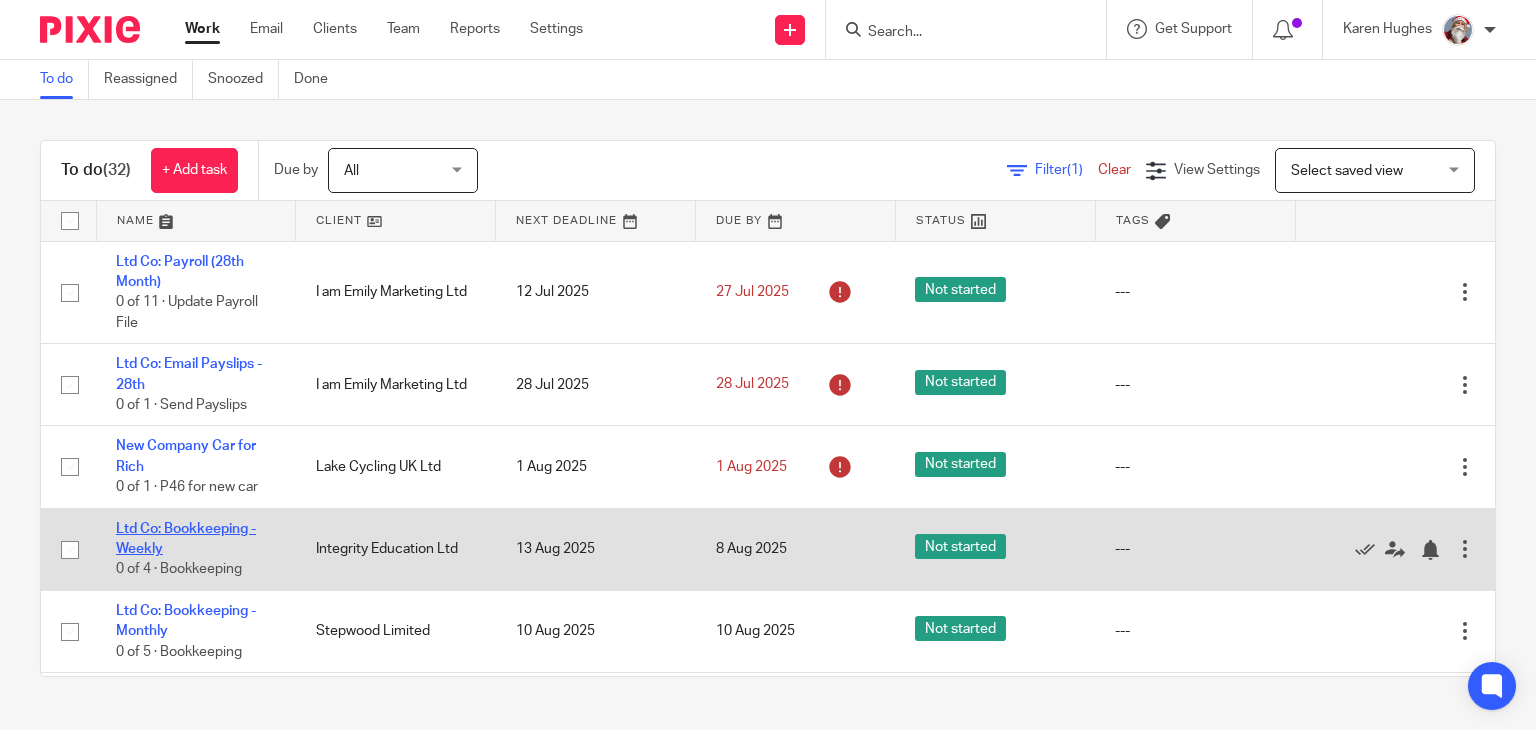 click on "Ltd Co: Bookkeeping - Weekly" 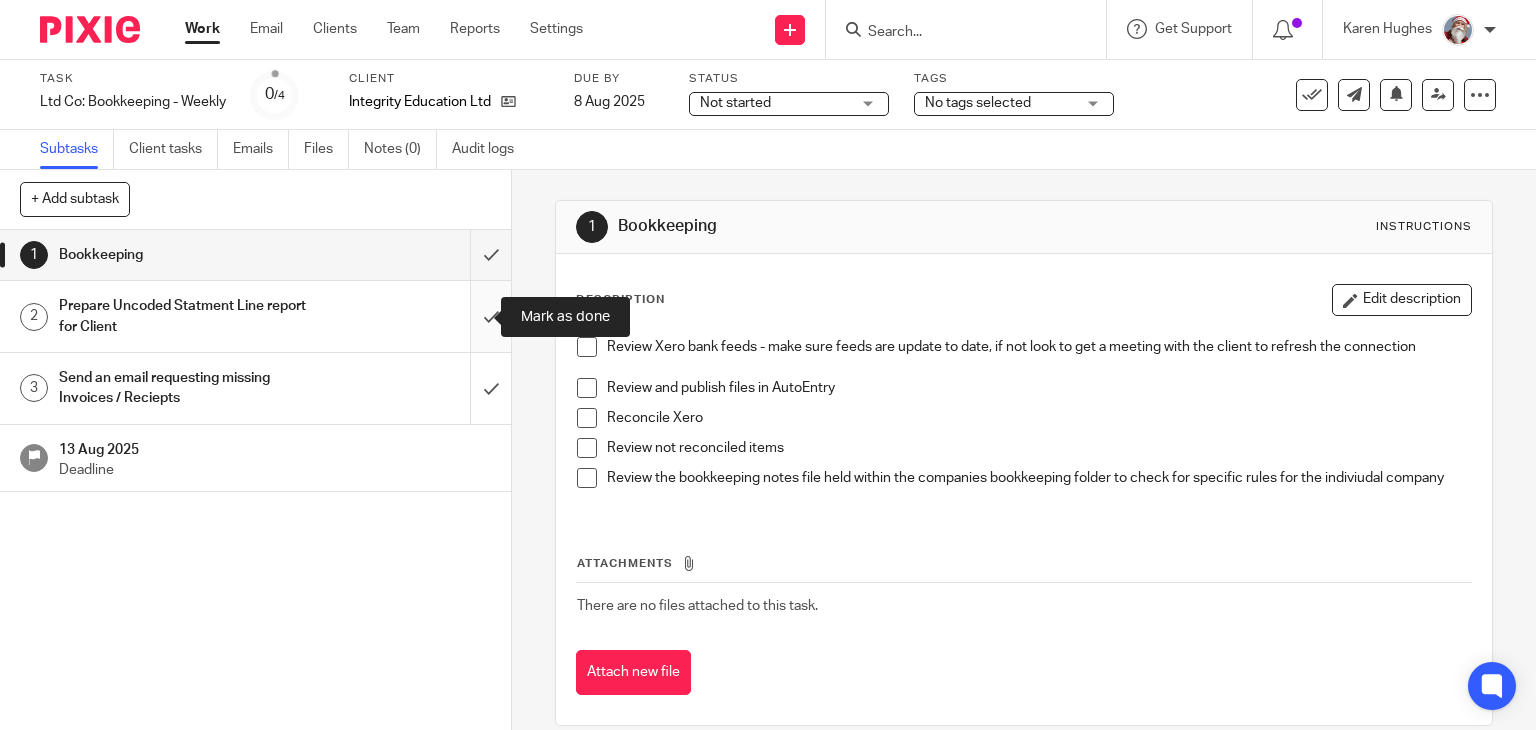 scroll, scrollTop: 0, scrollLeft: 0, axis: both 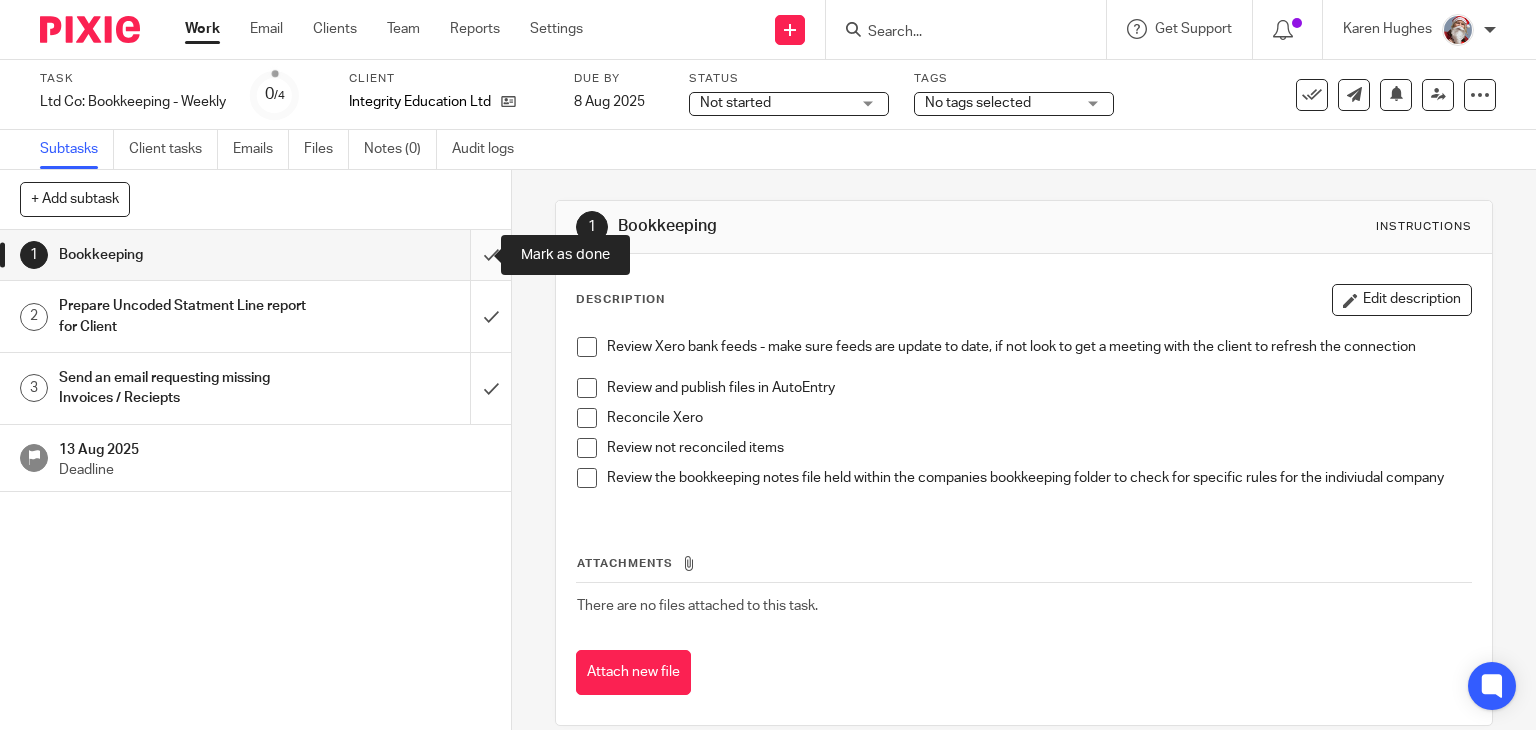 click at bounding box center (255, 255) 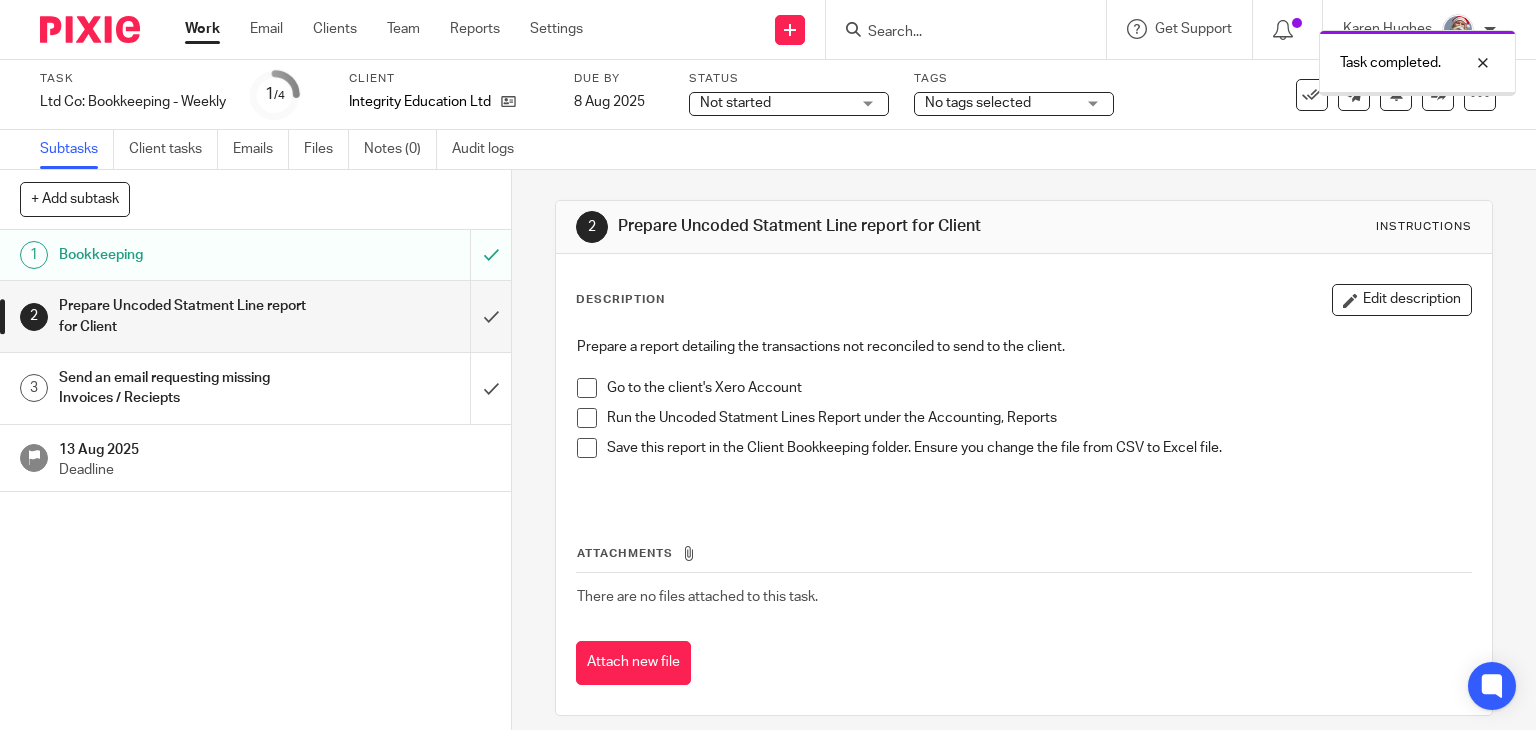 click at bounding box center (255, 316) 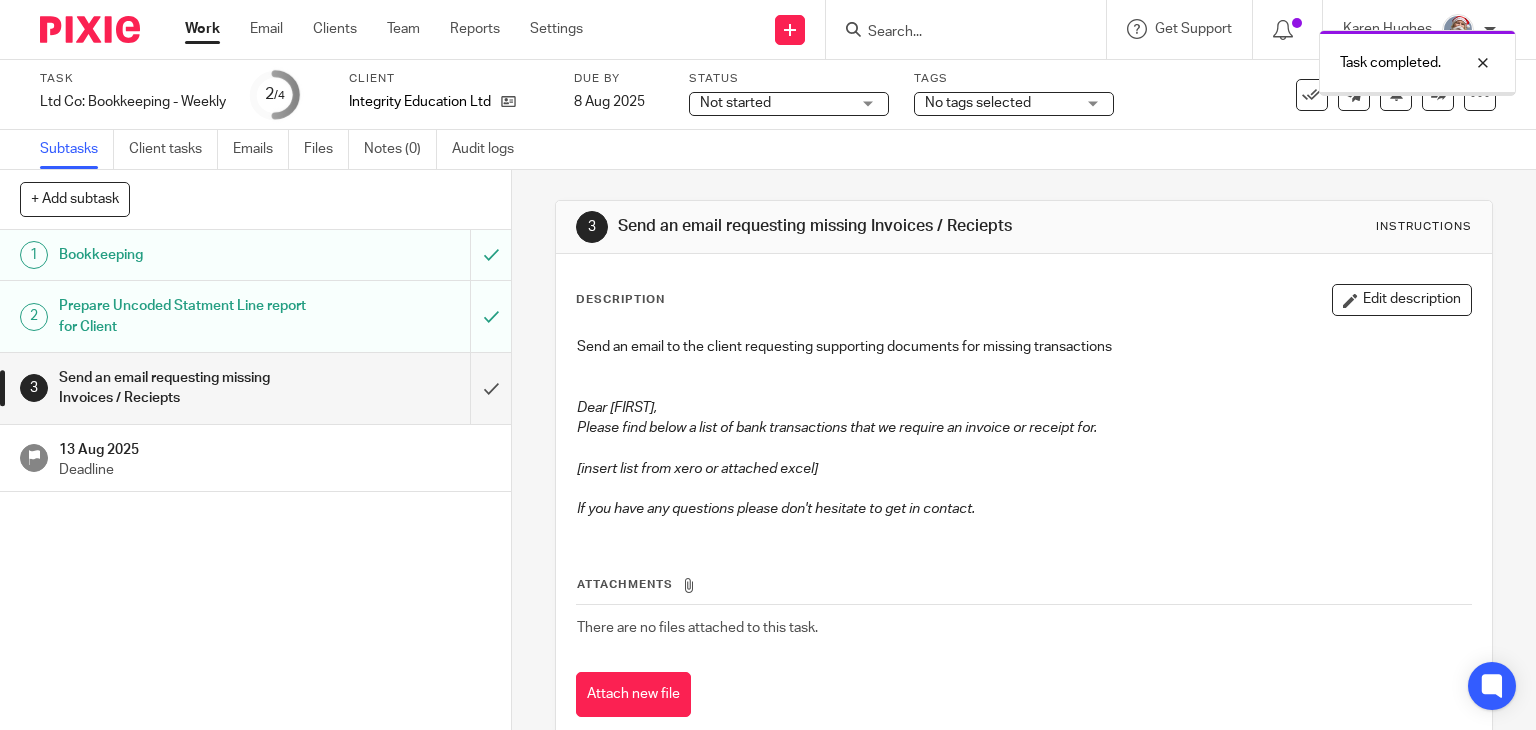 scroll, scrollTop: 0, scrollLeft: 0, axis: both 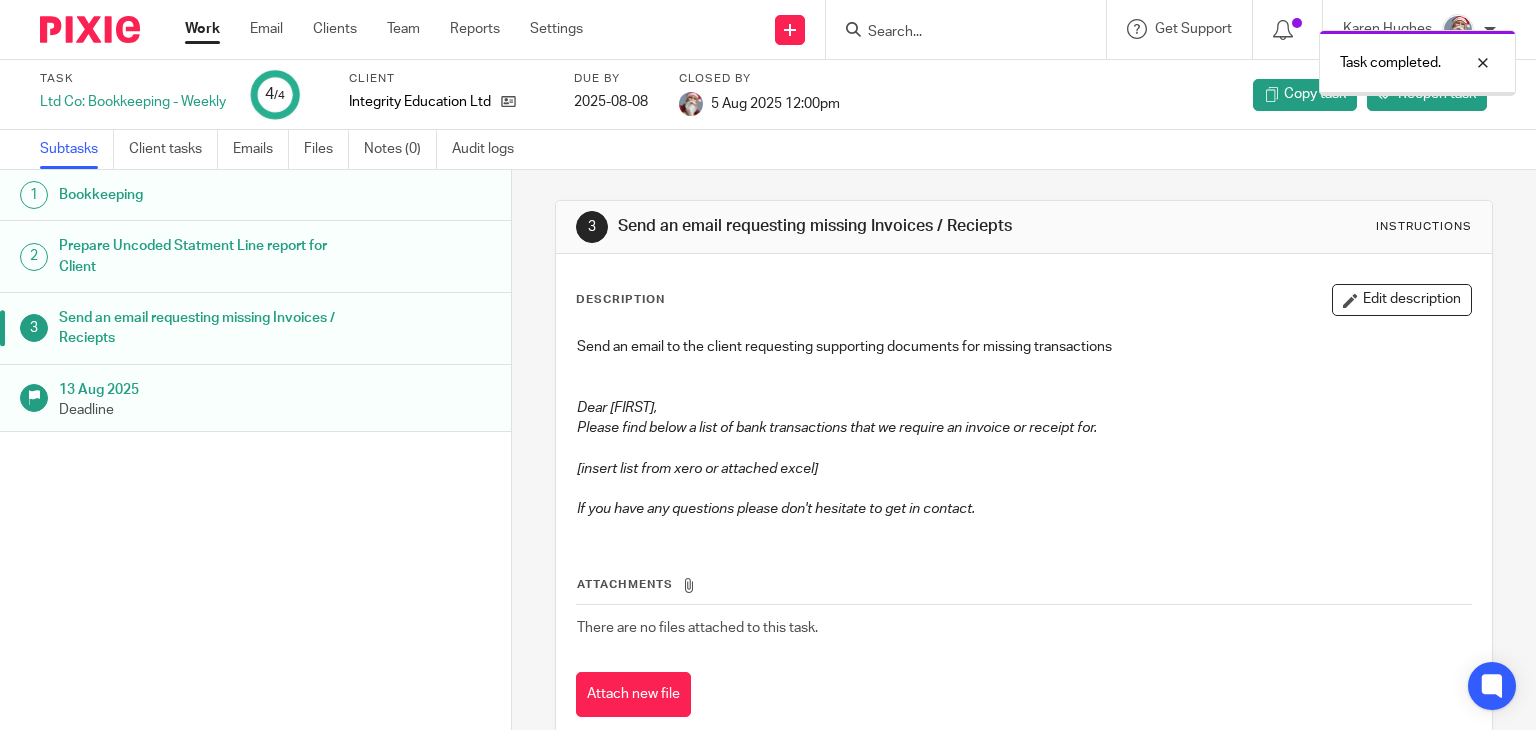 click on "Work" at bounding box center (202, 29) 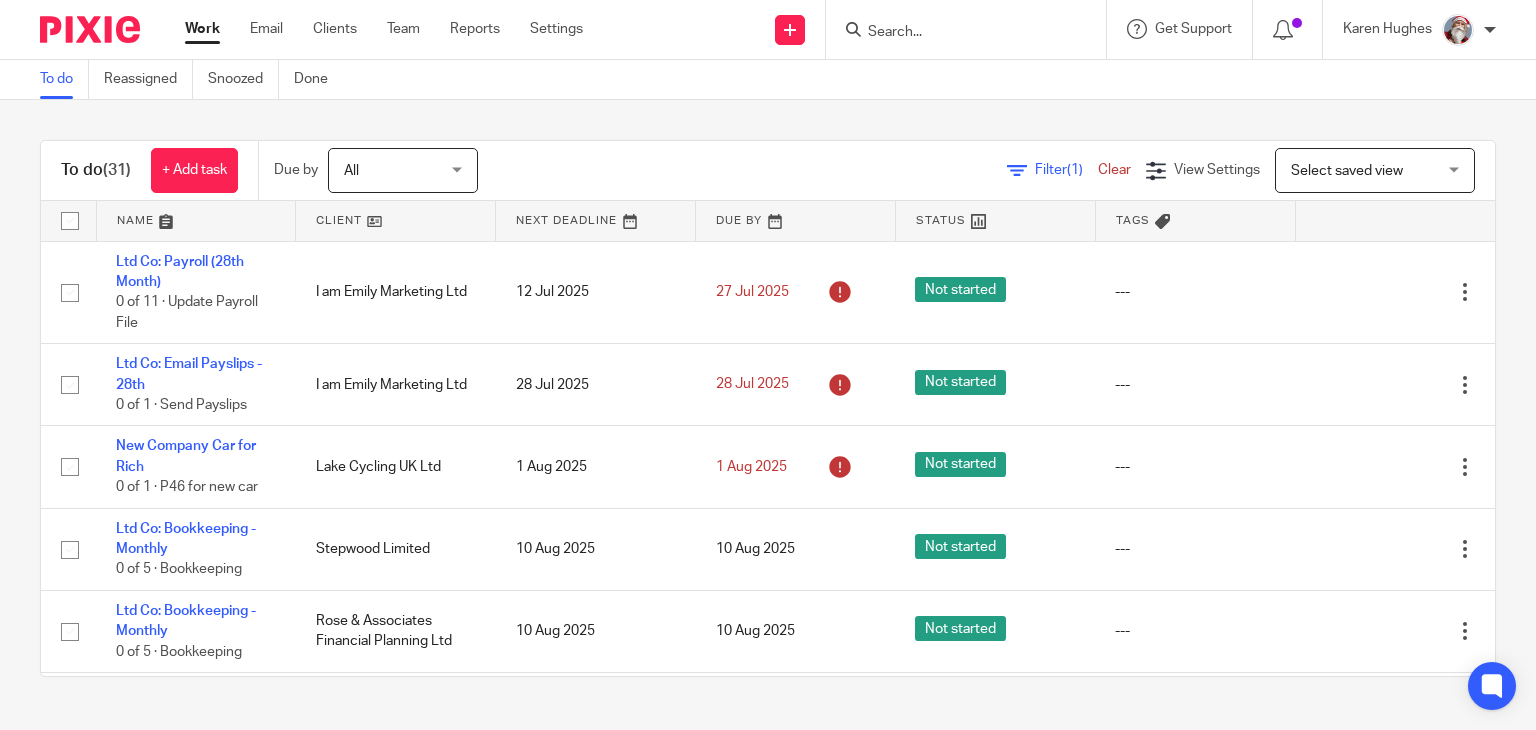 scroll, scrollTop: 0, scrollLeft: 0, axis: both 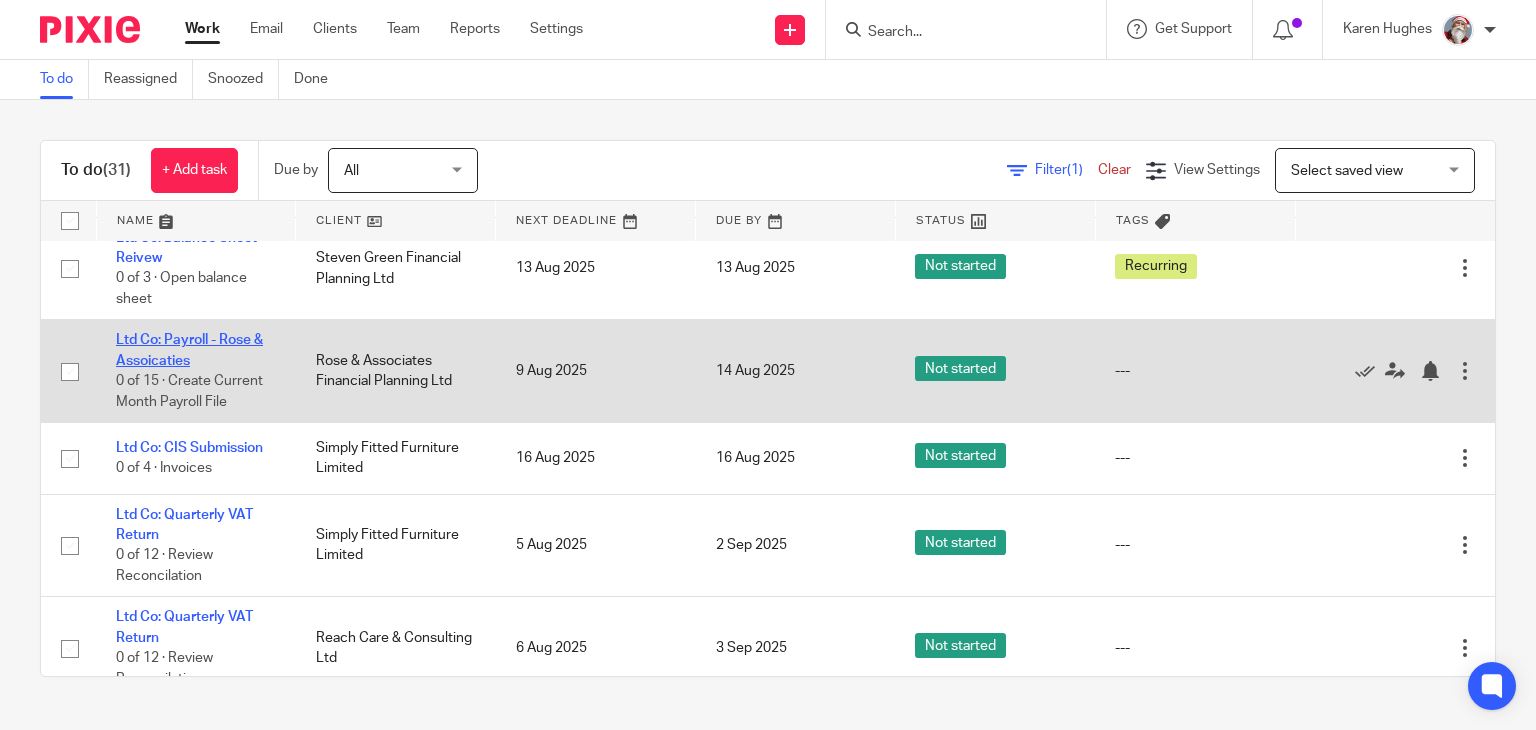 click on "Ltd Co: Payroll - Rose & Assoicaties" at bounding box center [189, 350] 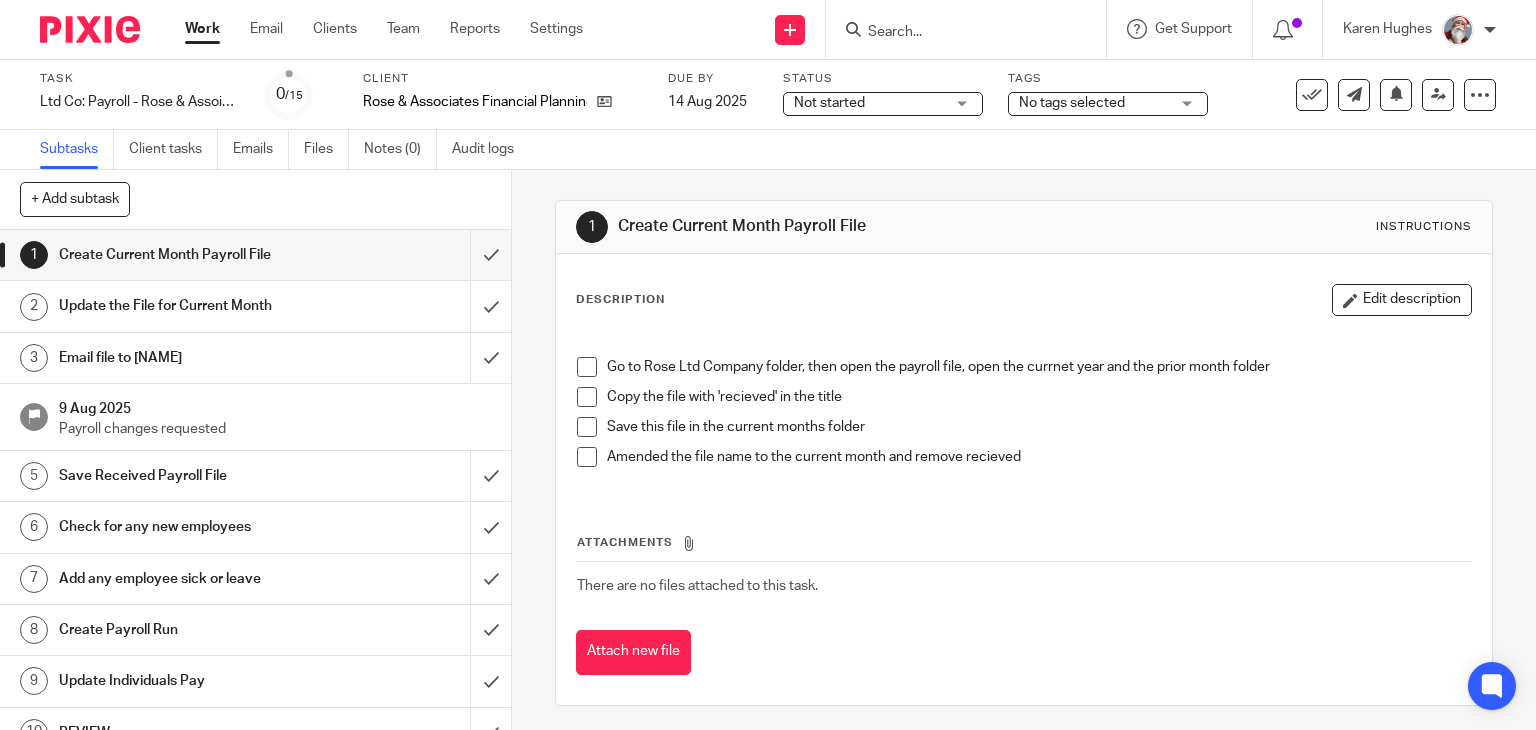 scroll, scrollTop: 0, scrollLeft: 0, axis: both 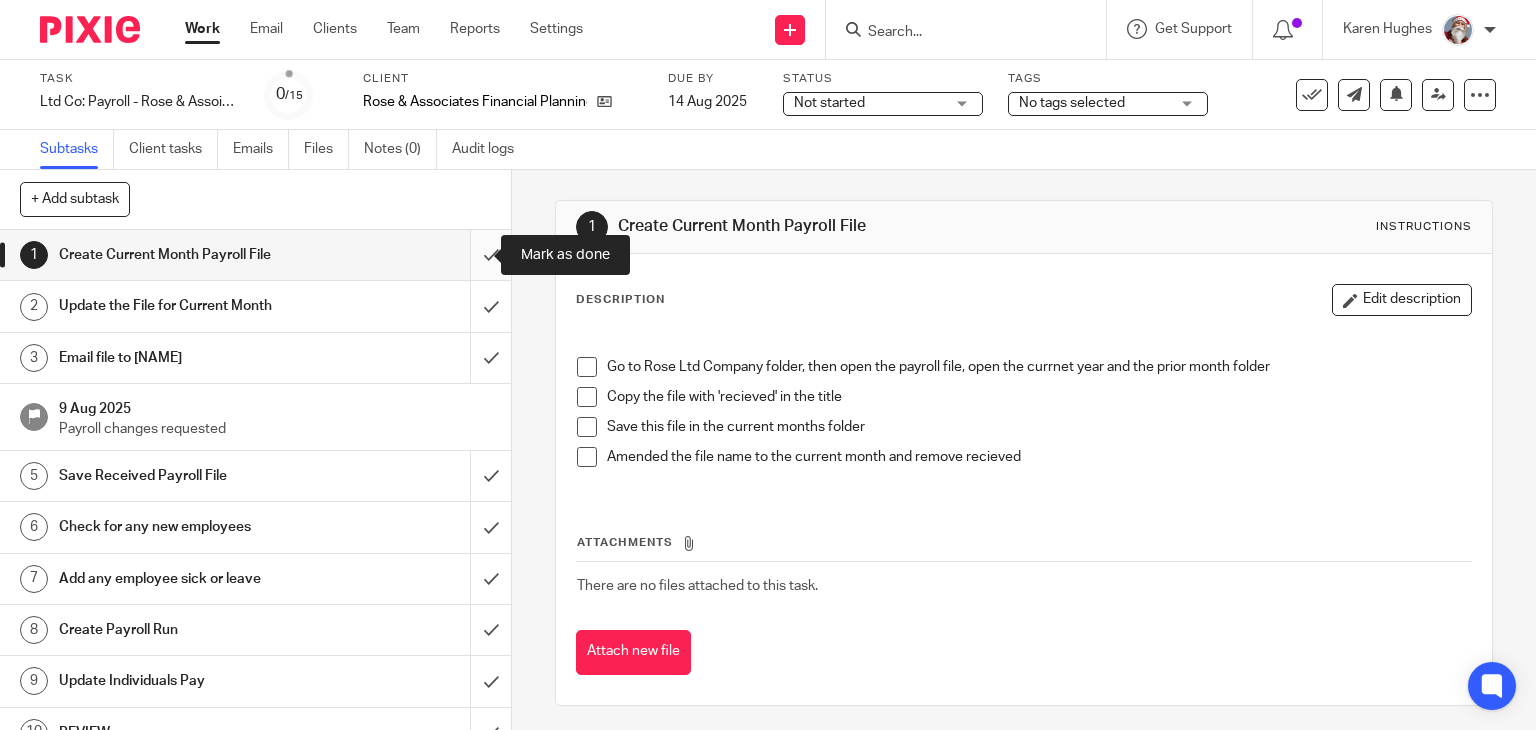 click at bounding box center [255, 255] 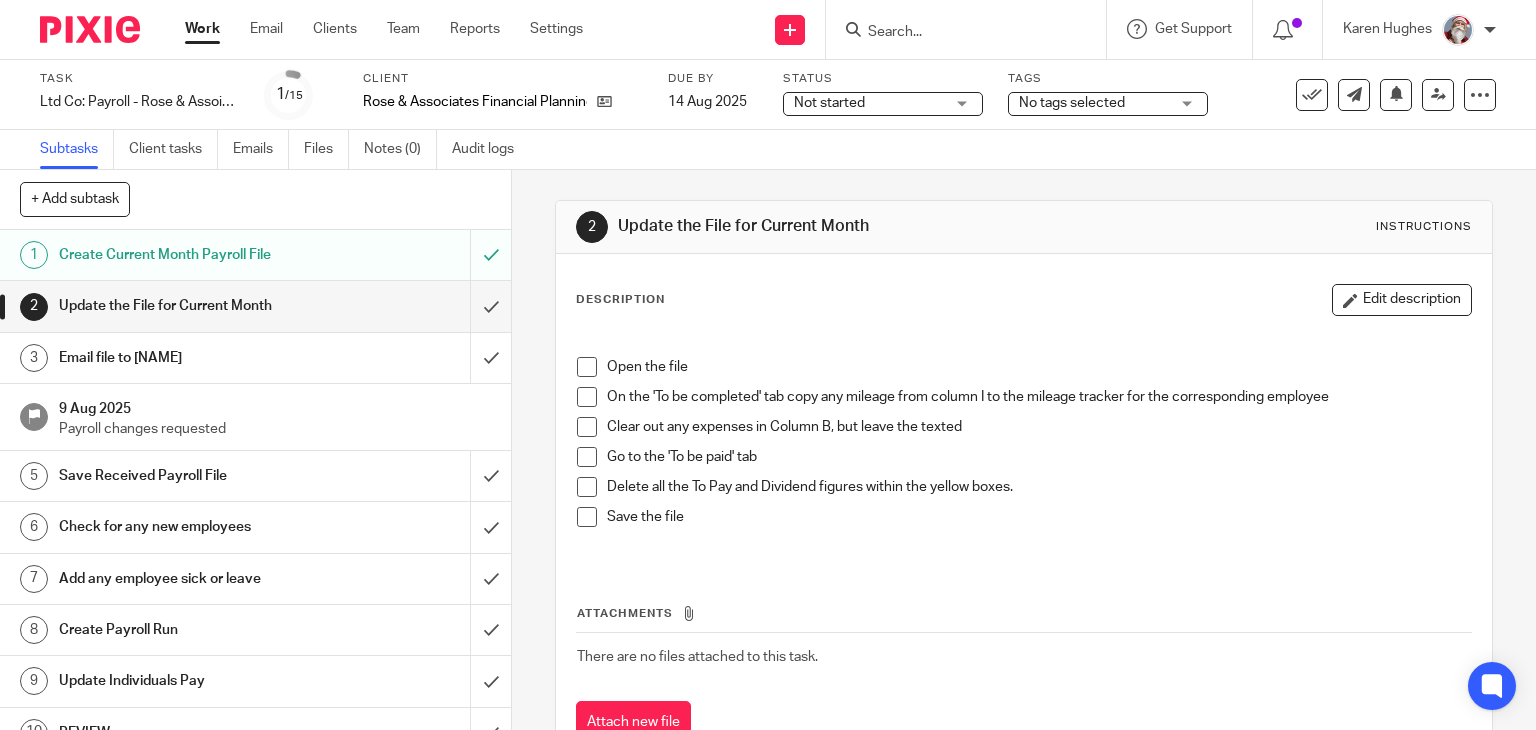 scroll, scrollTop: 0, scrollLeft: 0, axis: both 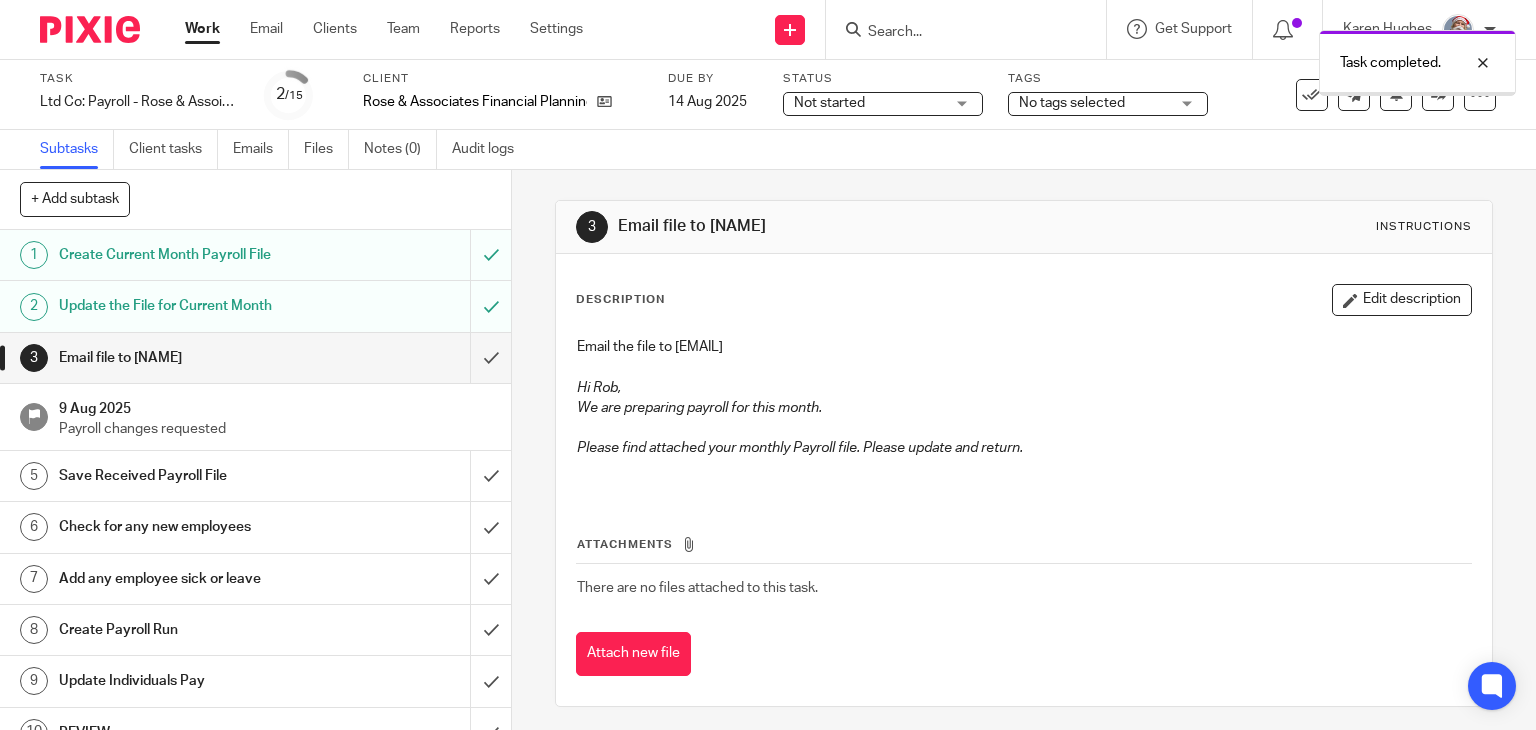 click at bounding box center (255, 358) 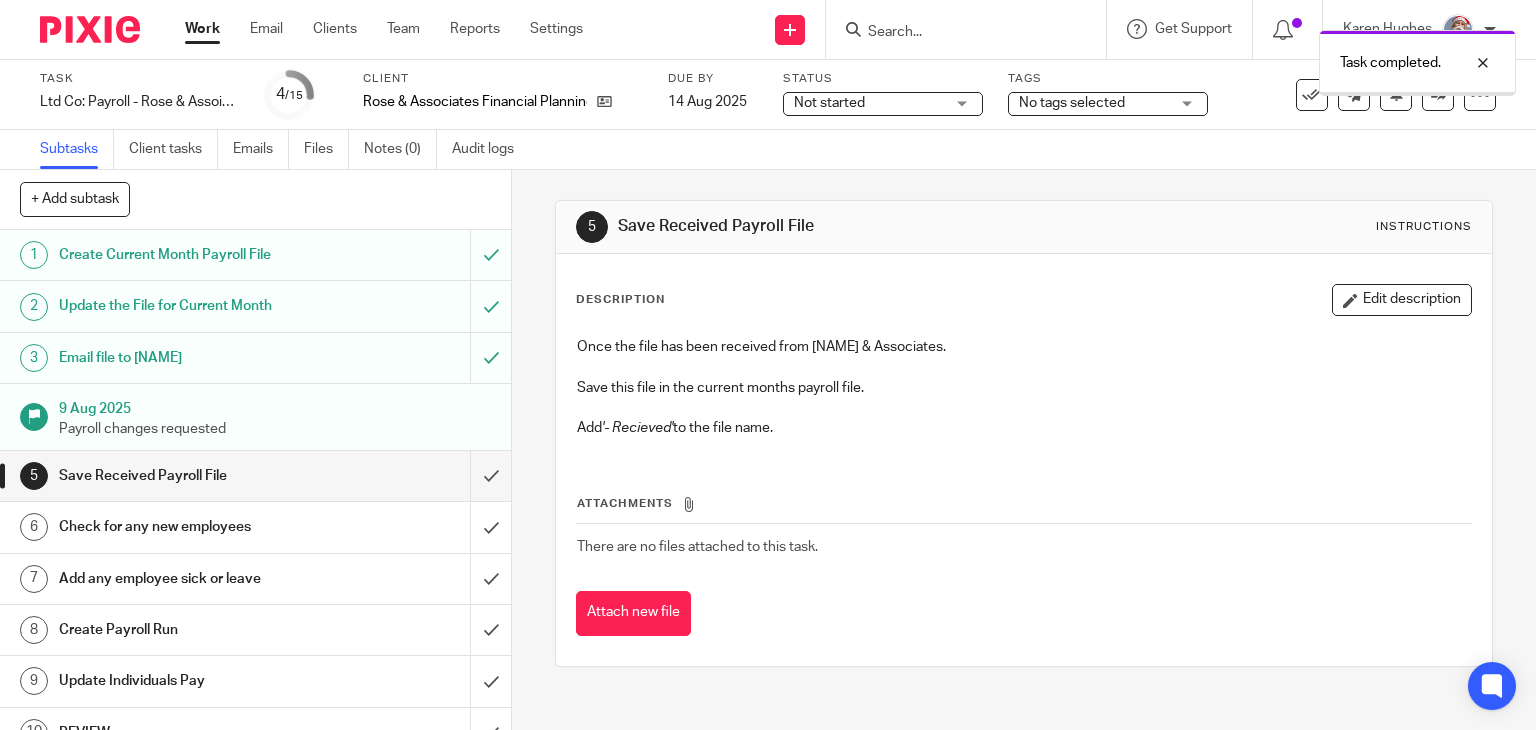 scroll, scrollTop: 0, scrollLeft: 0, axis: both 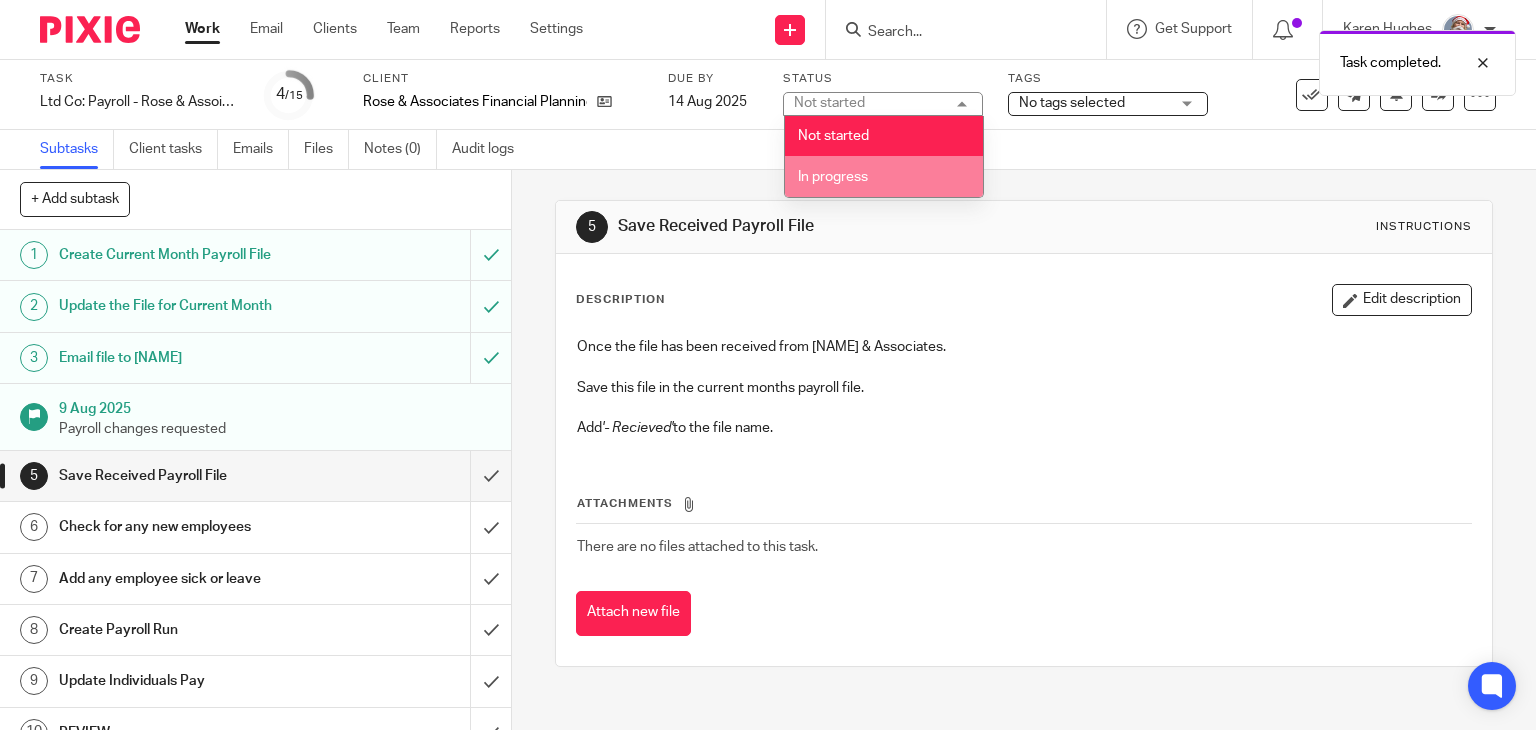click on "In progress" at bounding box center (833, 177) 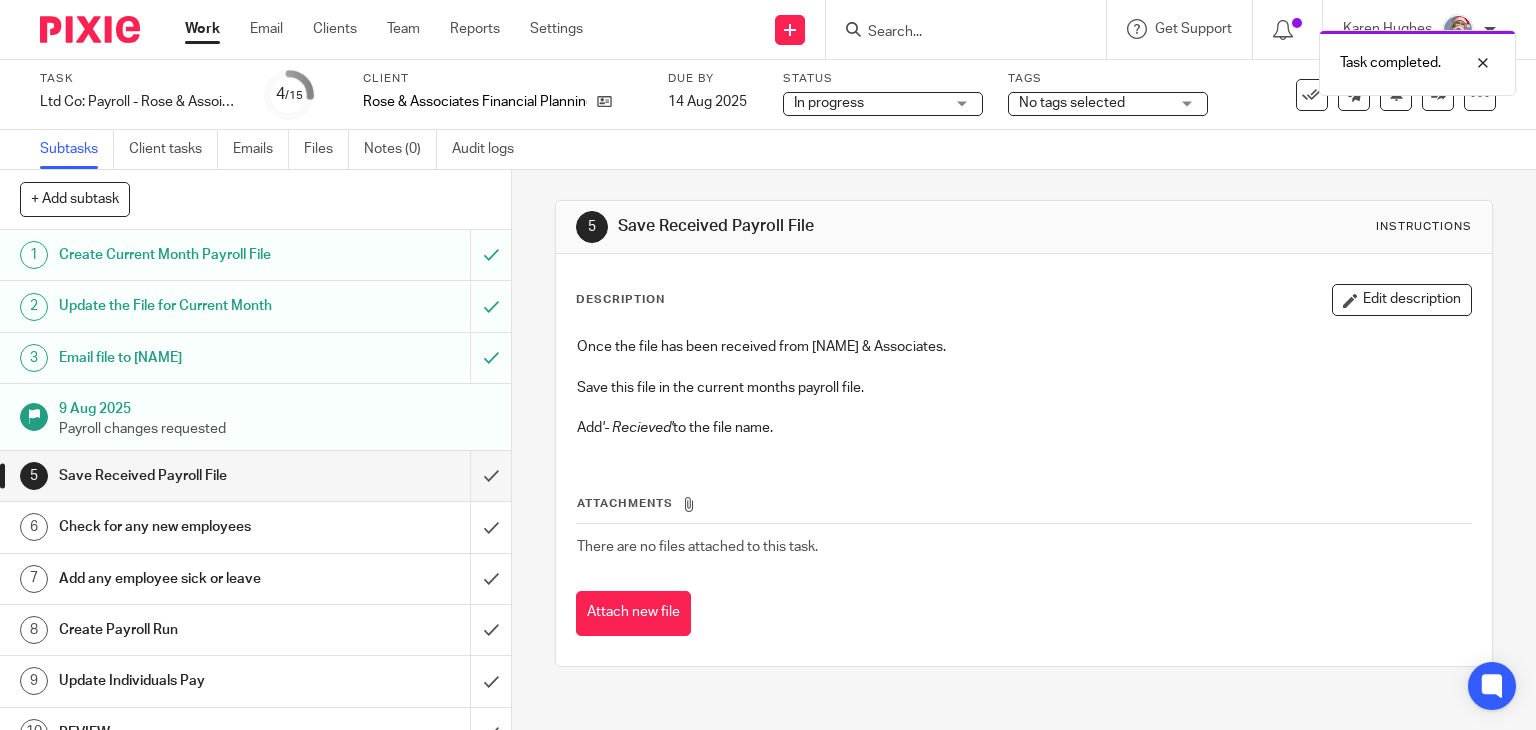 click on "Work" at bounding box center (202, 29) 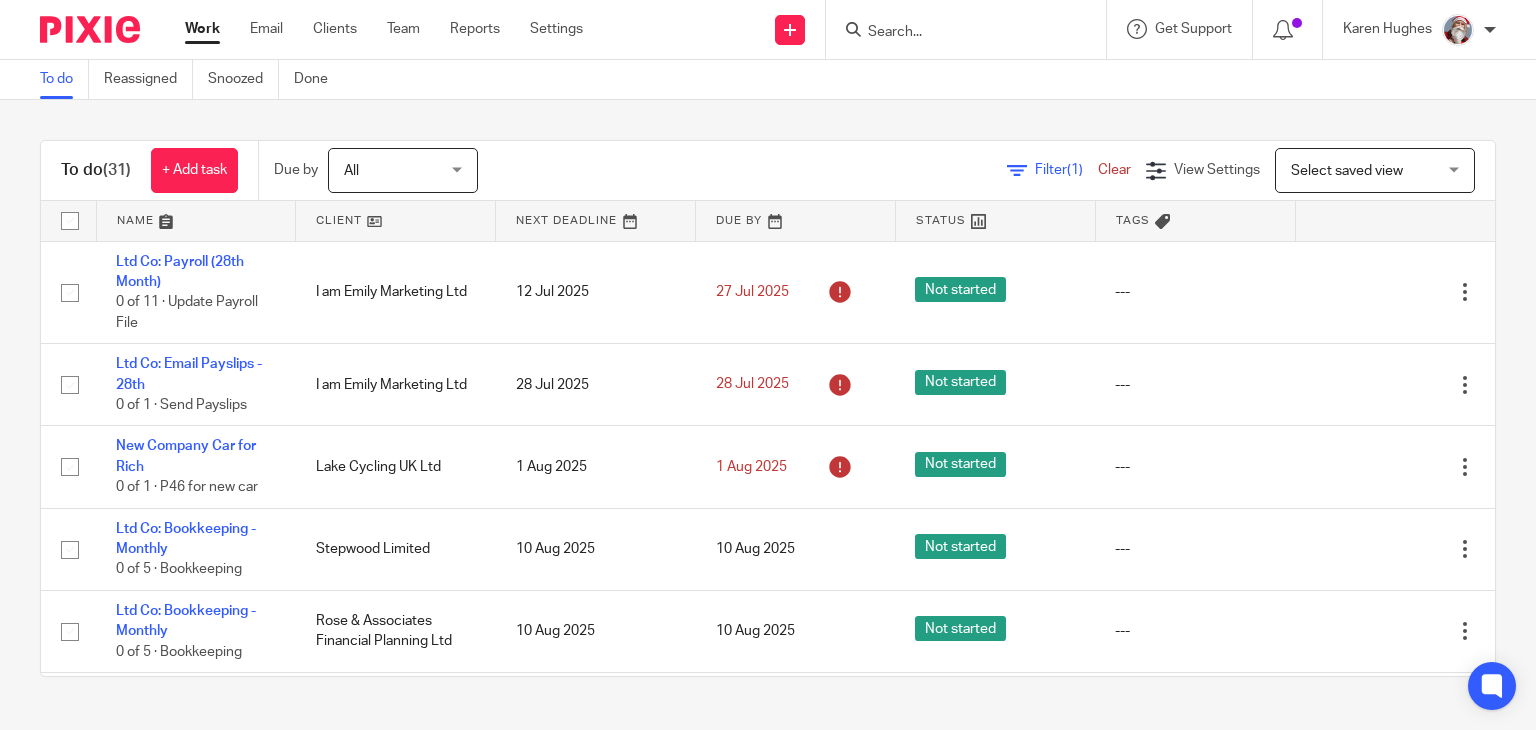 scroll, scrollTop: 0, scrollLeft: 0, axis: both 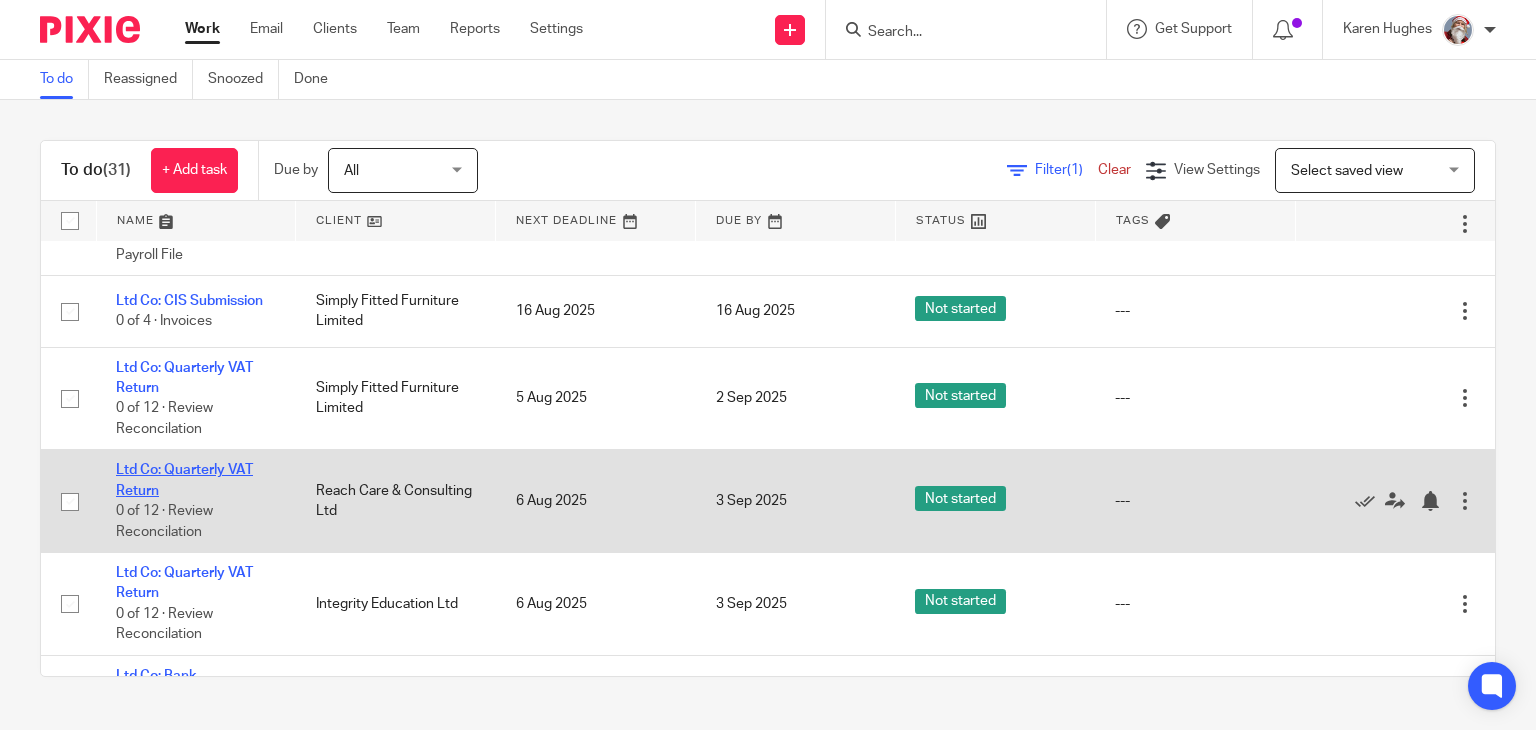 click on "Ltd Co: Quarterly VAT Return" at bounding box center [184, 480] 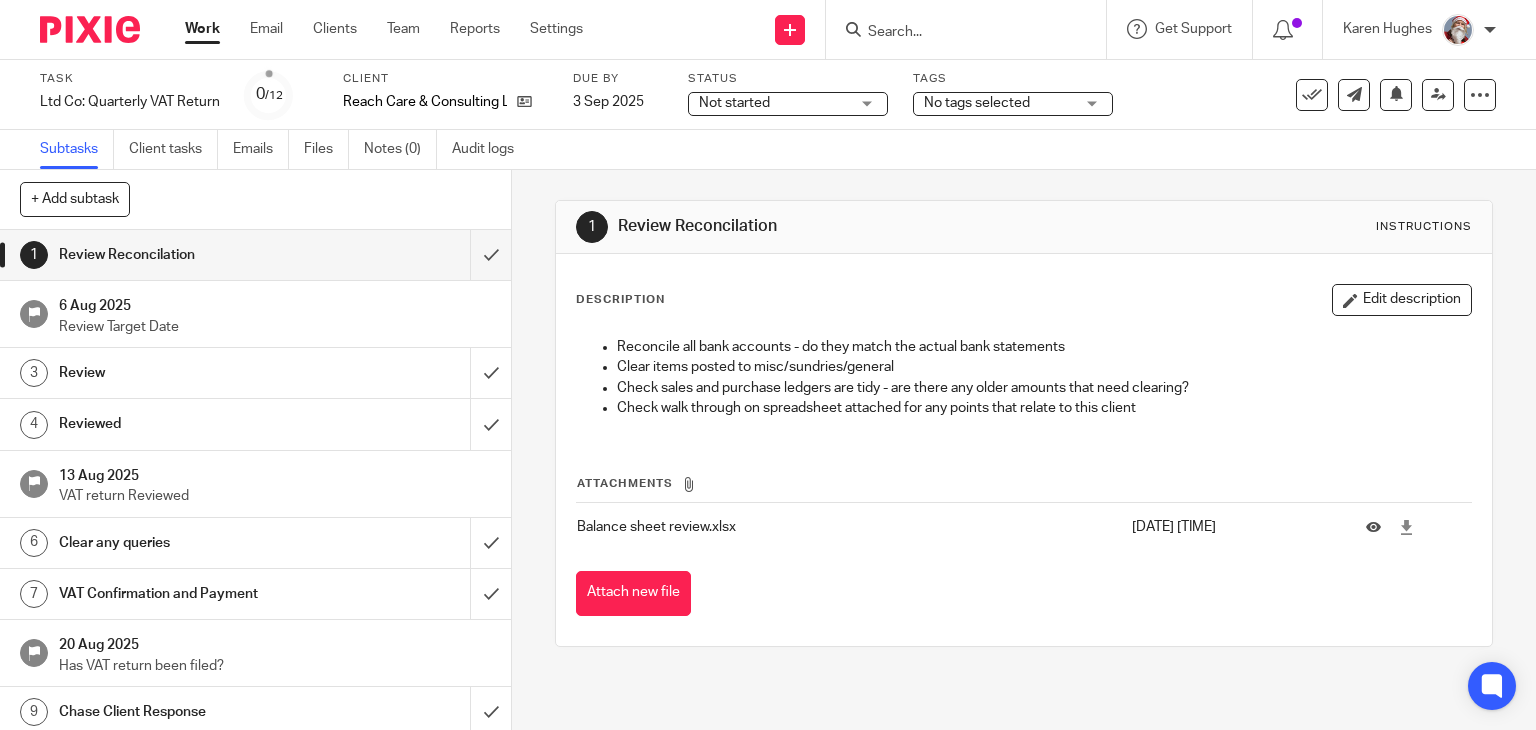 scroll, scrollTop: 0, scrollLeft: 0, axis: both 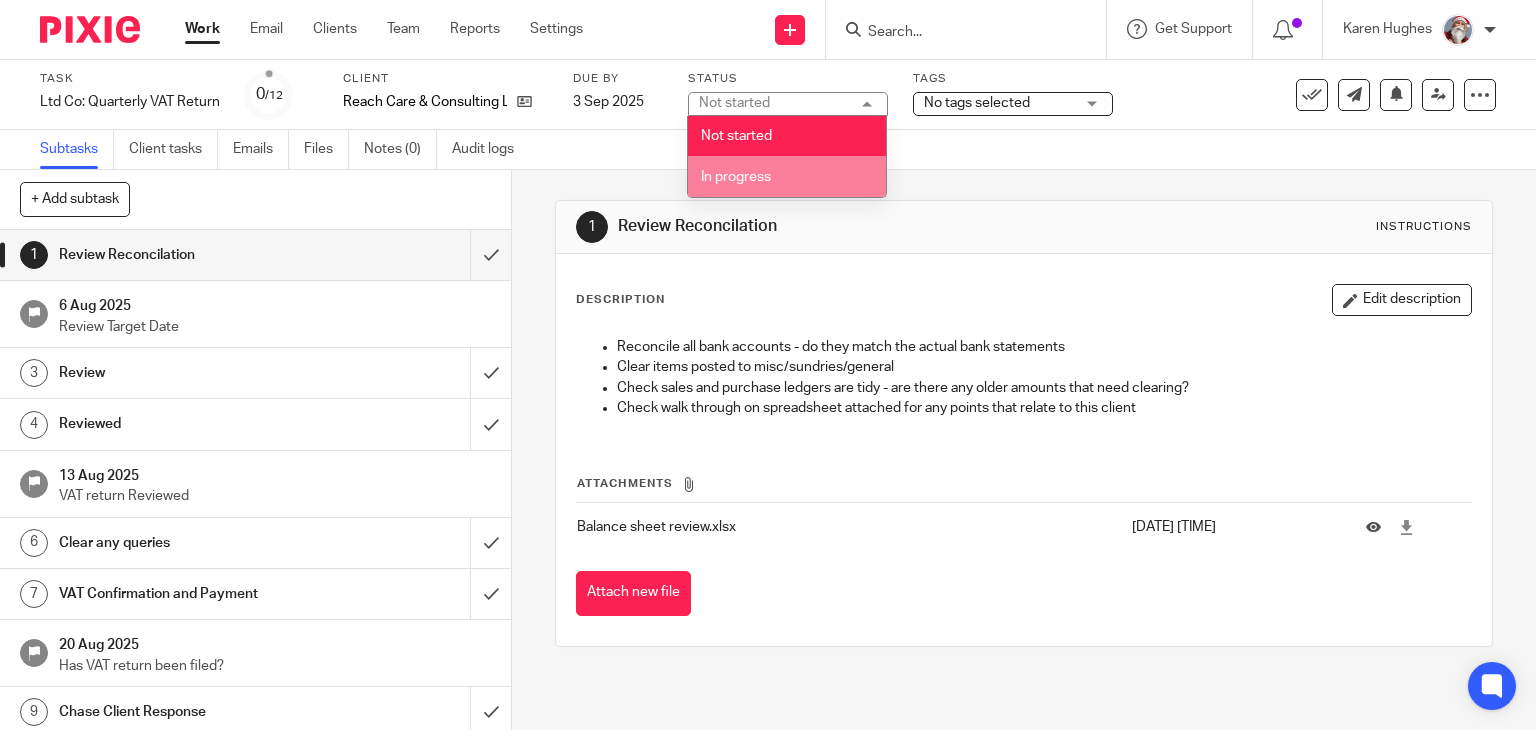 click on "In progress" at bounding box center (787, 176) 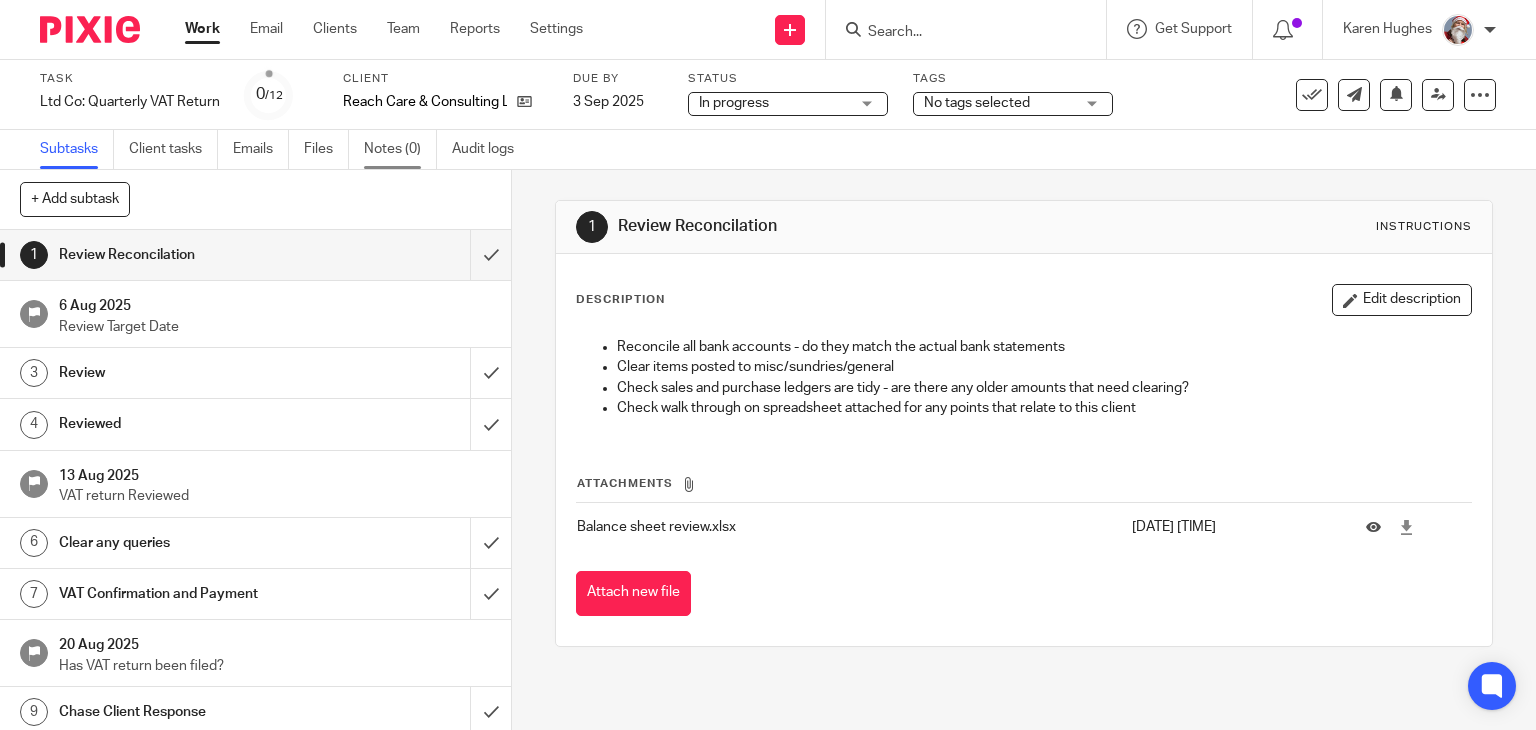 click on "Notes (0)" at bounding box center [400, 149] 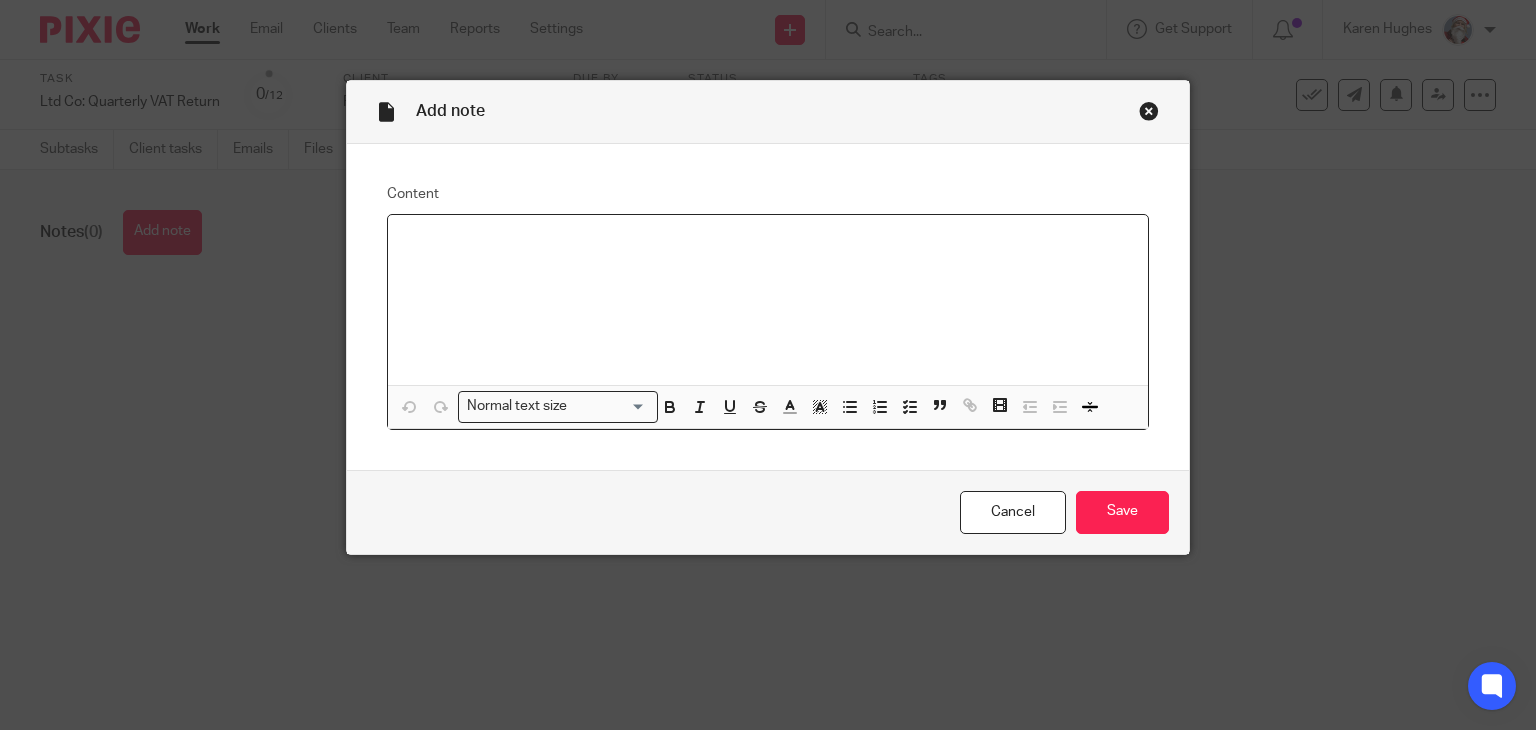 scroll, scrollTop: 0, scrollLeft: 0, axis: both 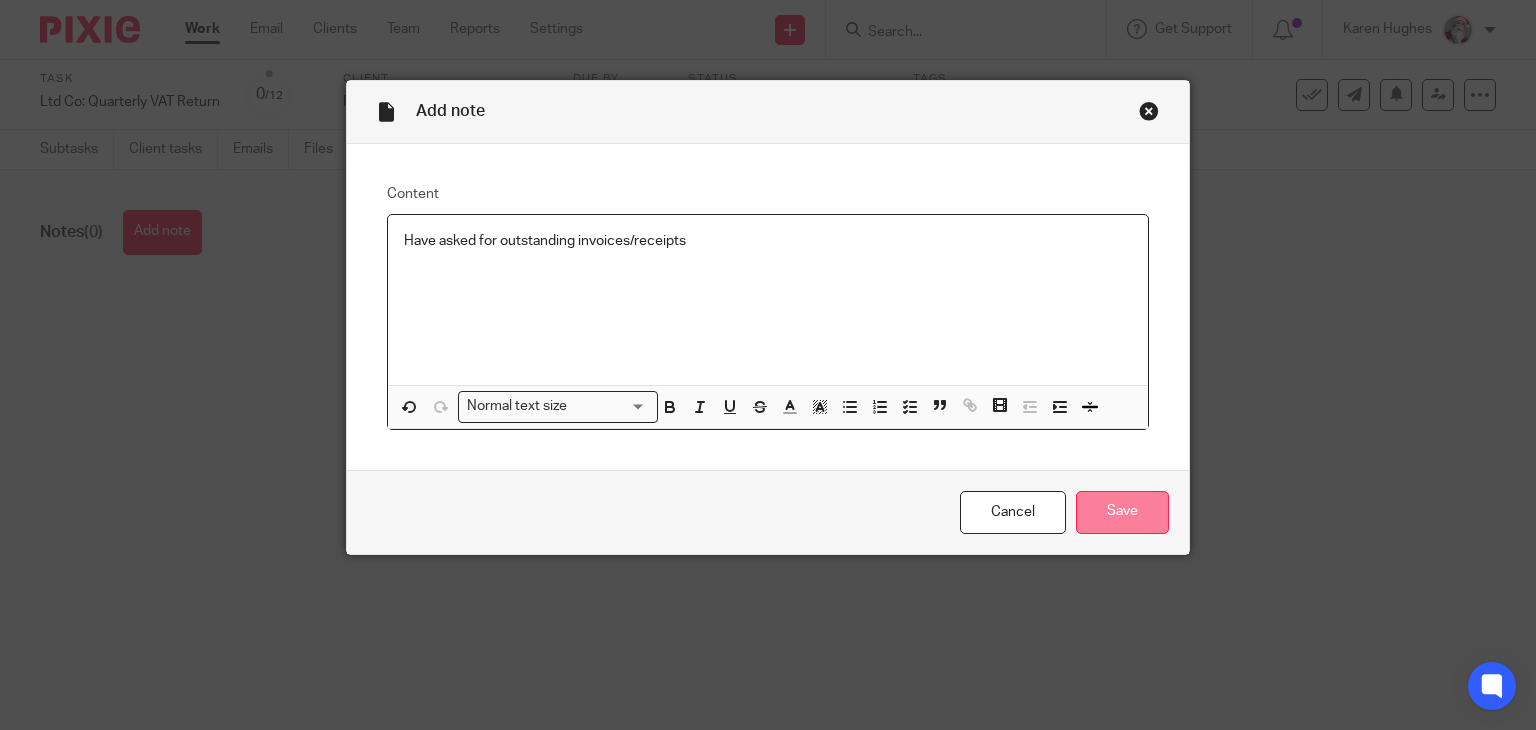 click on "Save" at bounding box center (1122, 512) 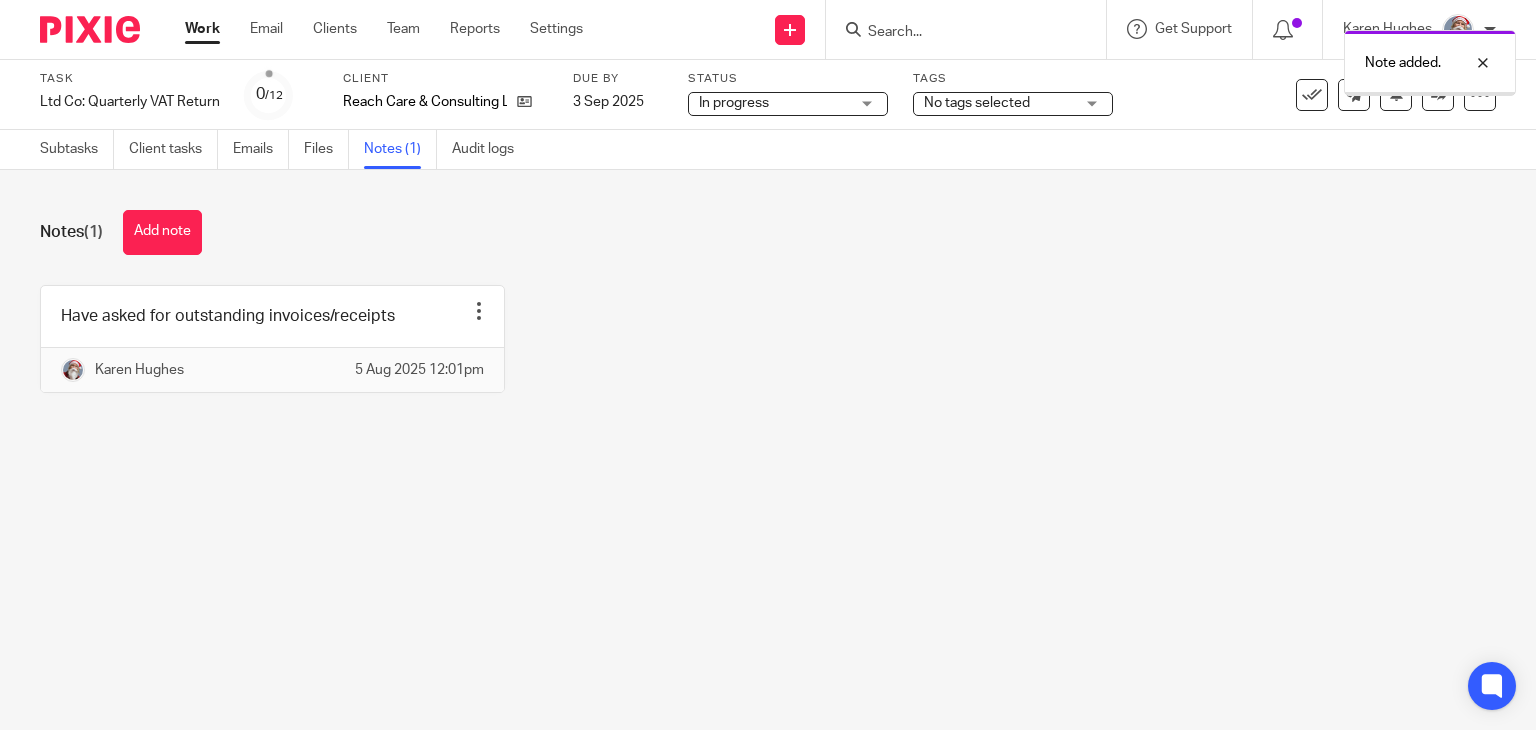 scroll, scrollTop: 0, scrollLeft: 0, axis: both 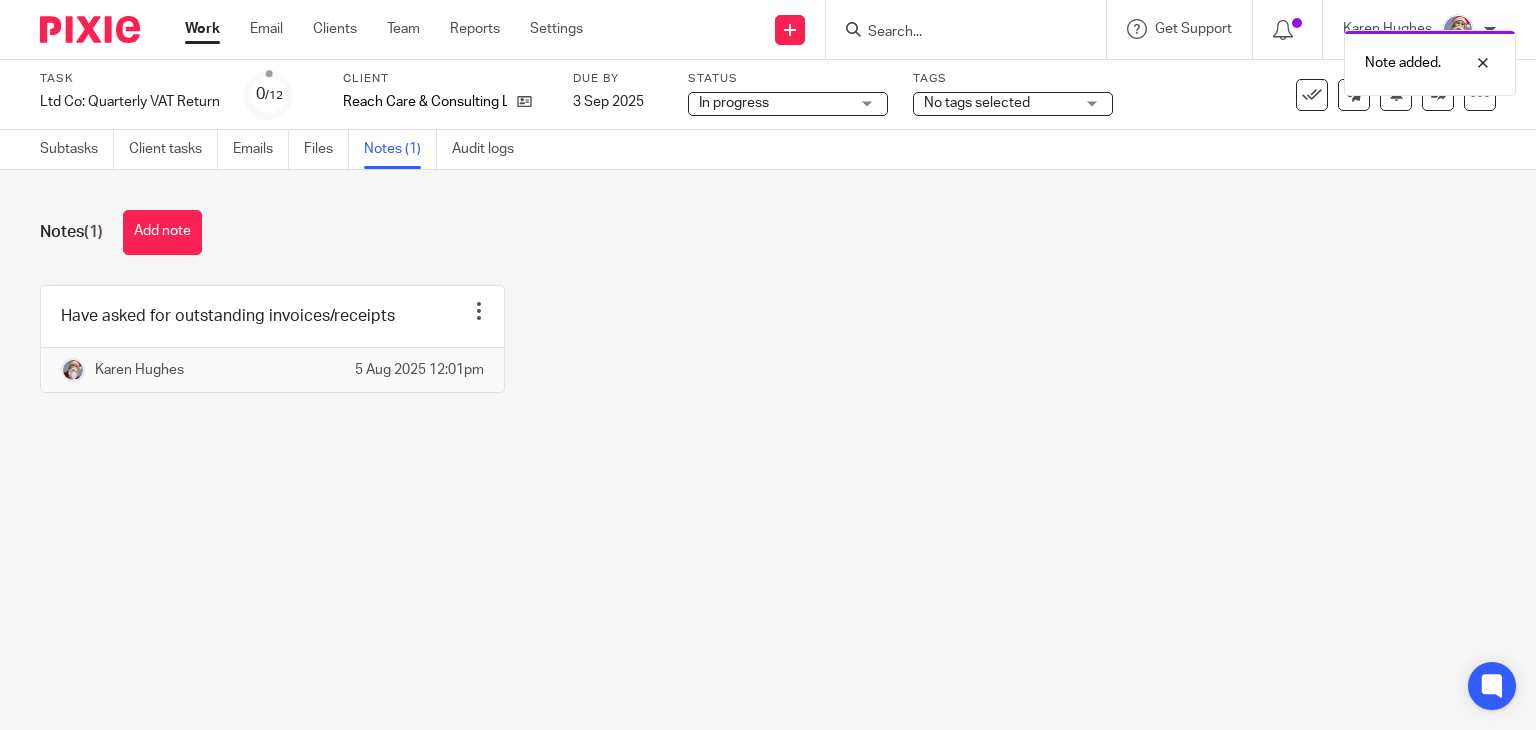click on "Work" at bounding box center [202, 29] 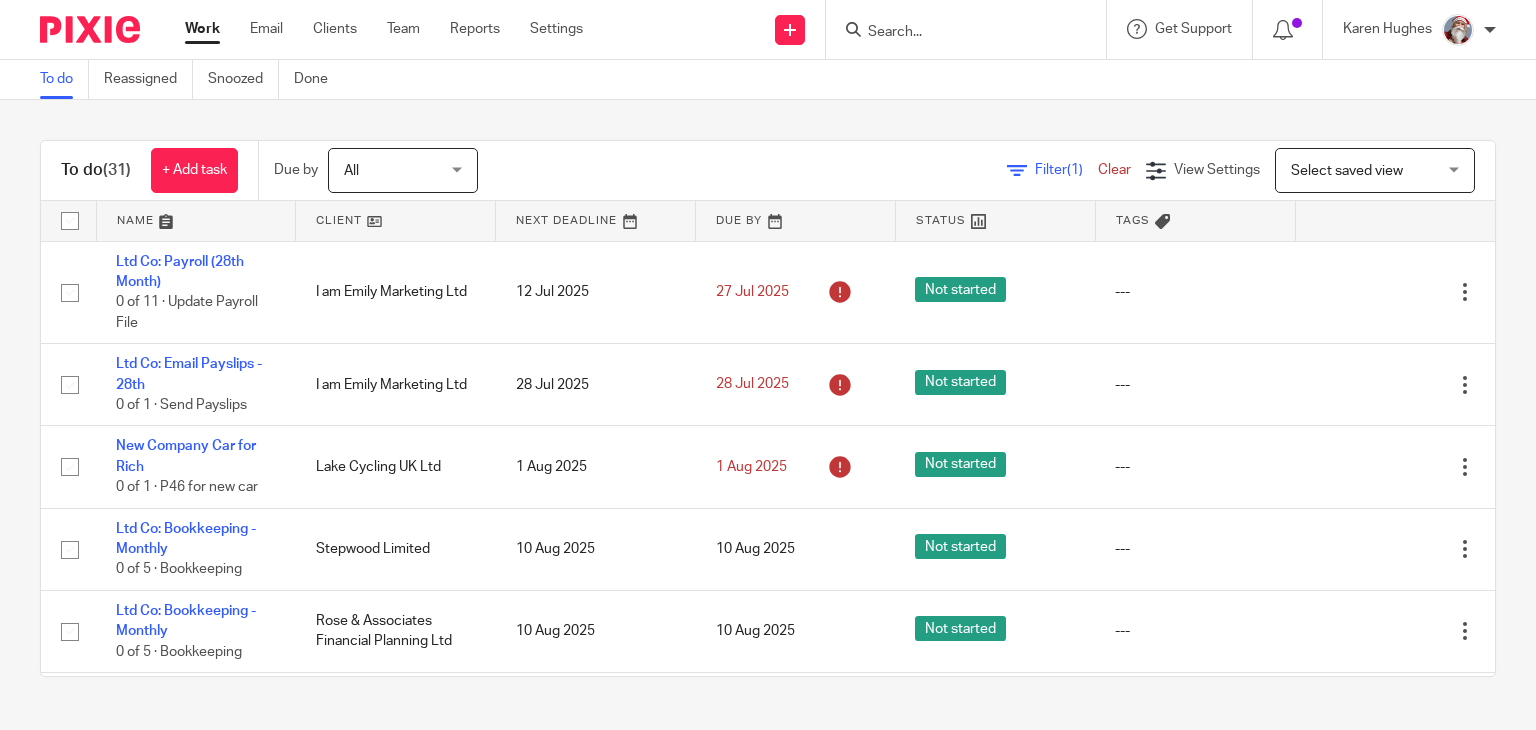 scroll, scrollTop: 0, scrollLeft: 0, axis: both 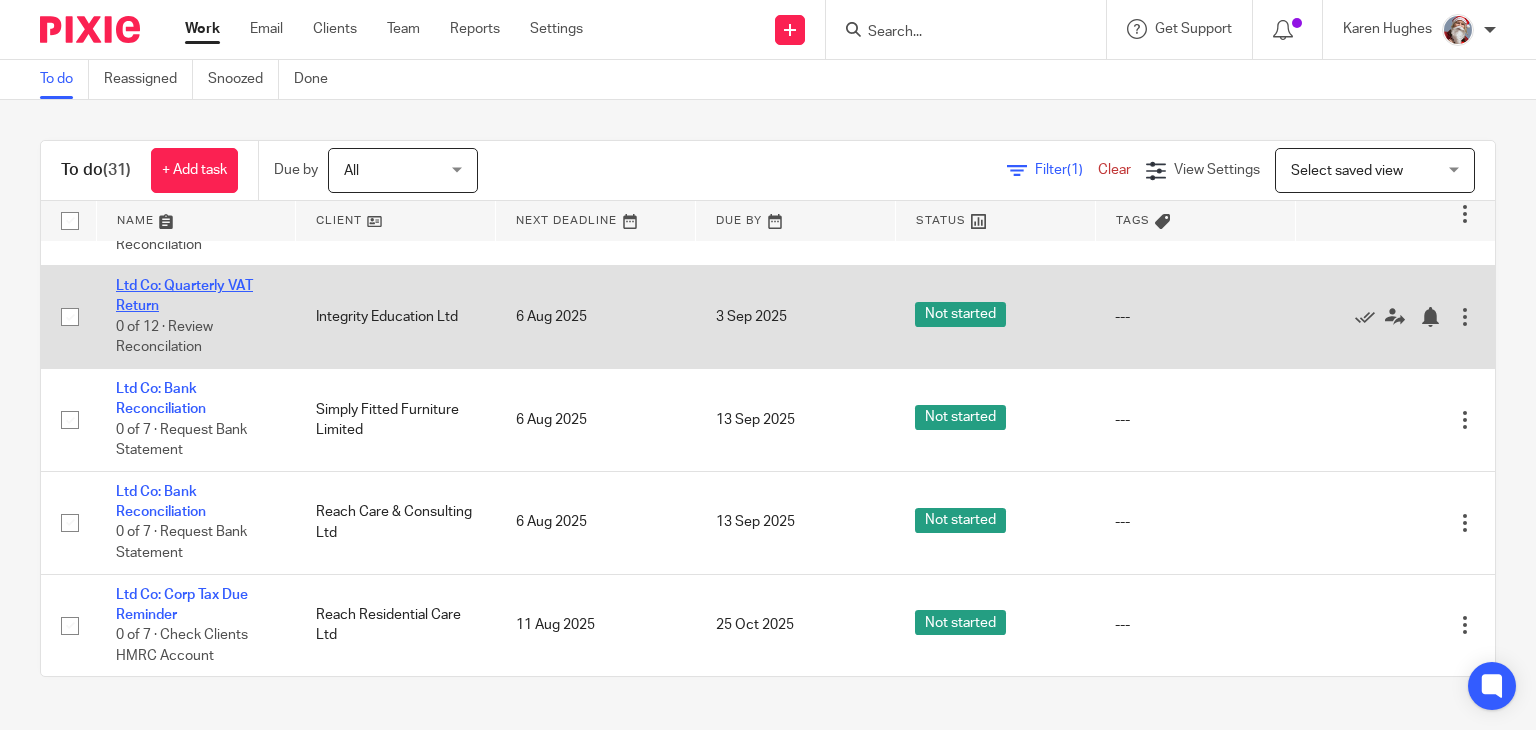 click on "Ltd Co: Quarterly VAT Return" at bounding box center (184, 296) 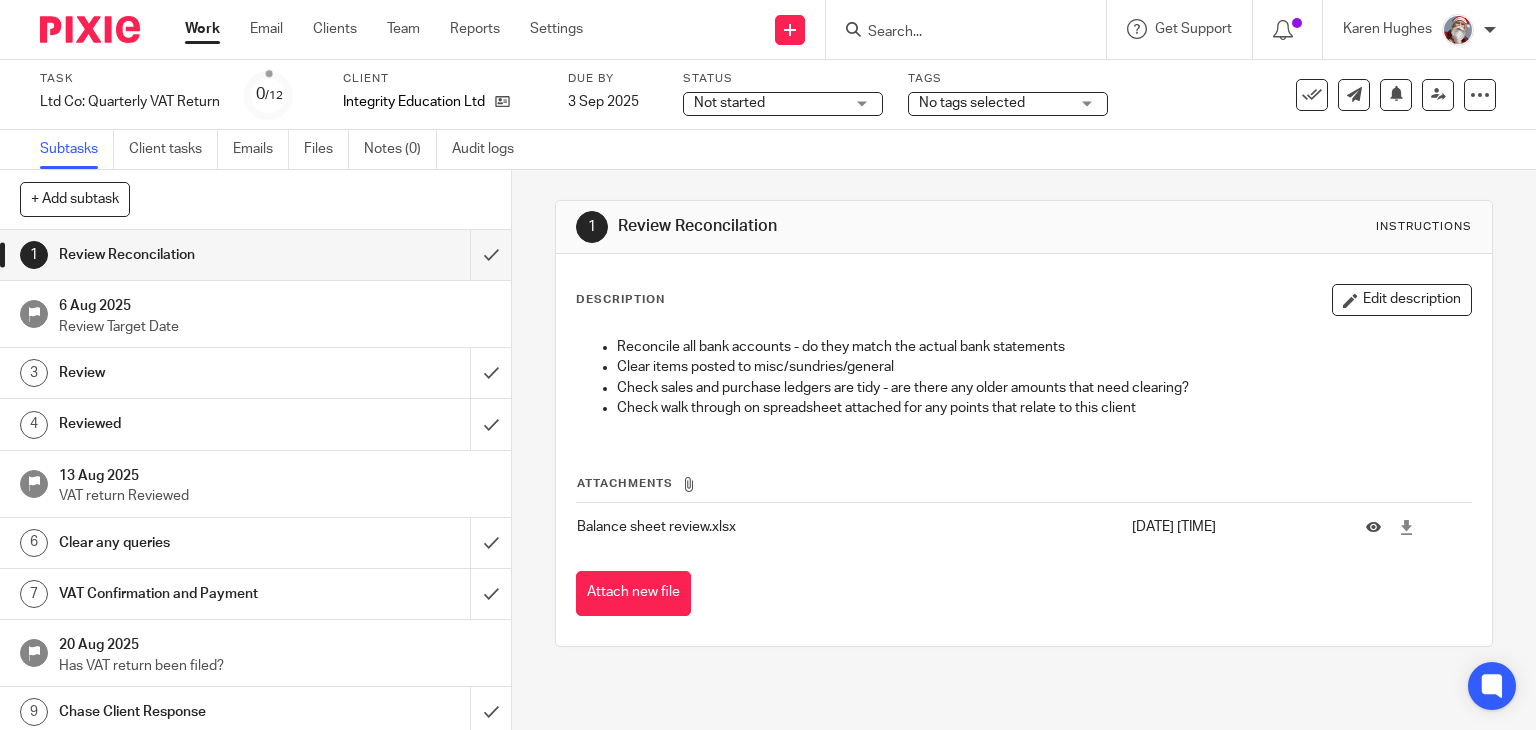 scroll, scrollTop: 0, scrollLeft: 0, axis: both 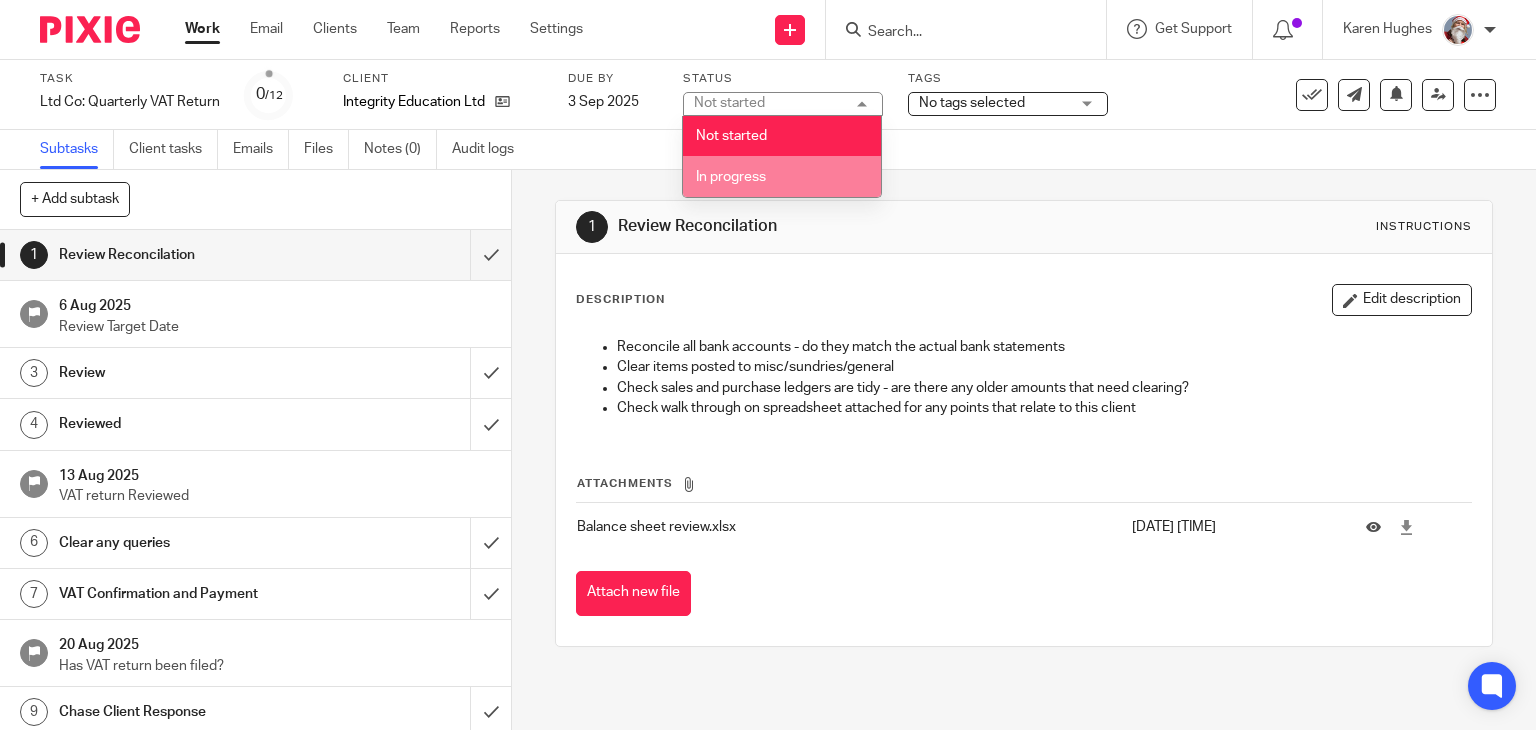 click on "In progress" at bounding box center [782, 176] 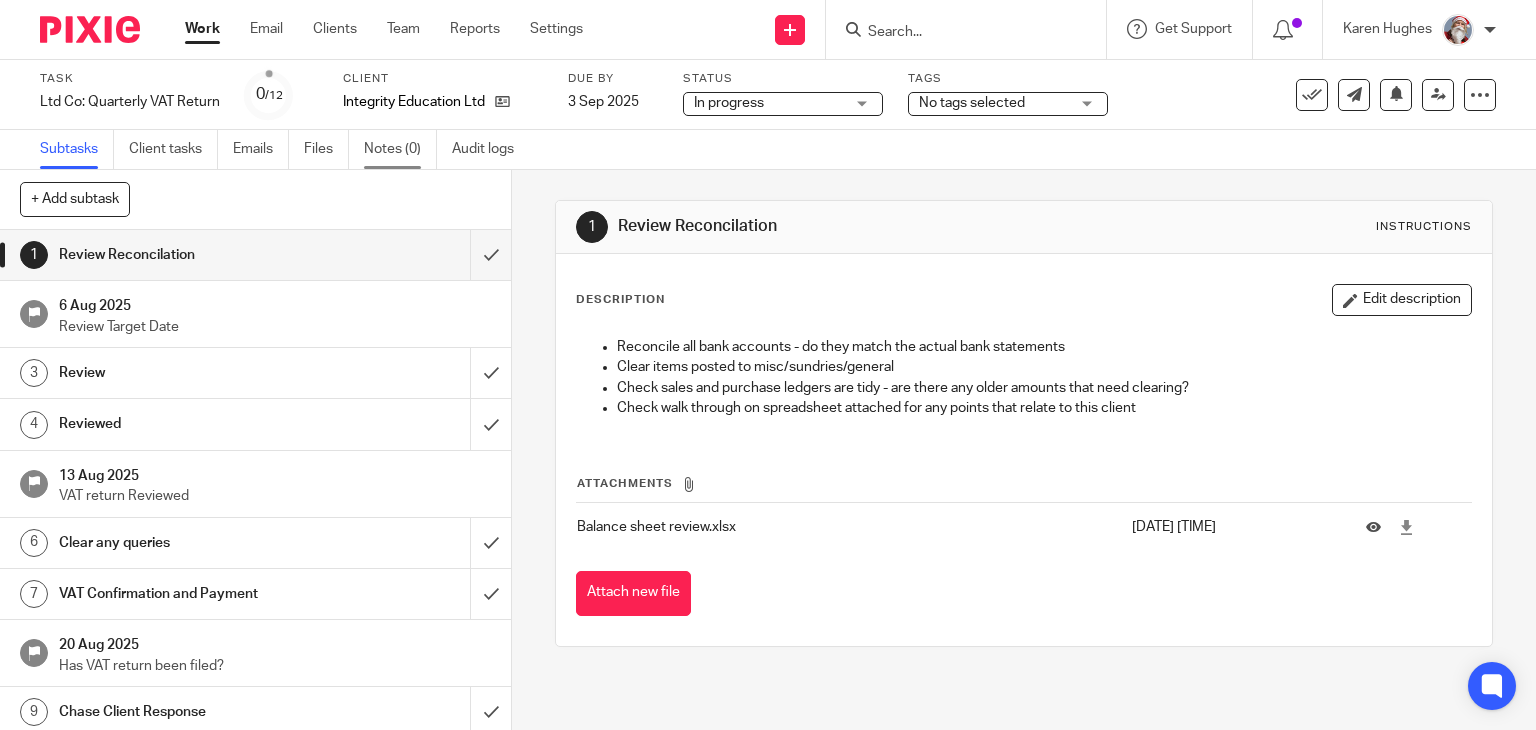 click on "Notes (0)" at bounding box center (400, 149) 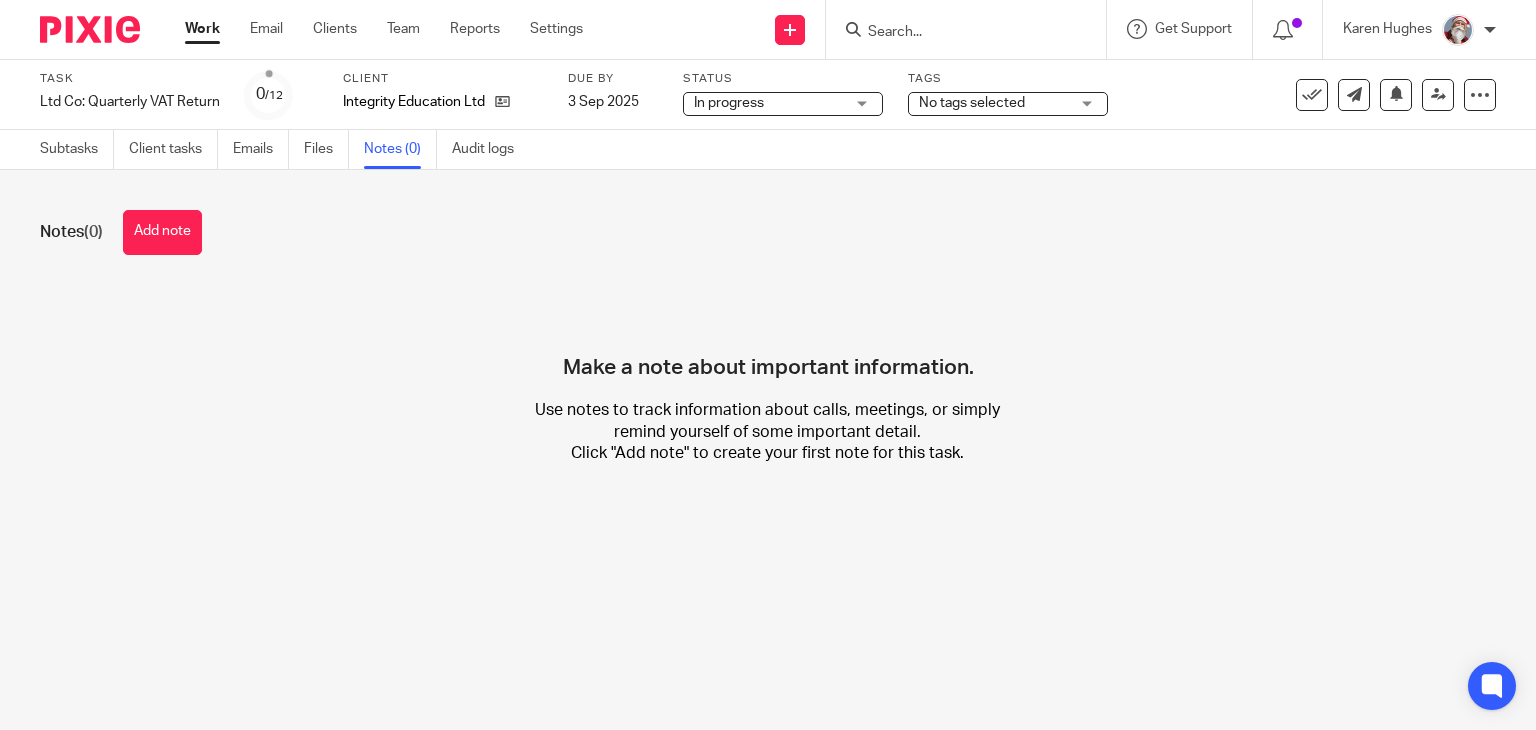 scroll, scrollTop: 0, scrollLeft: 0, axis: both 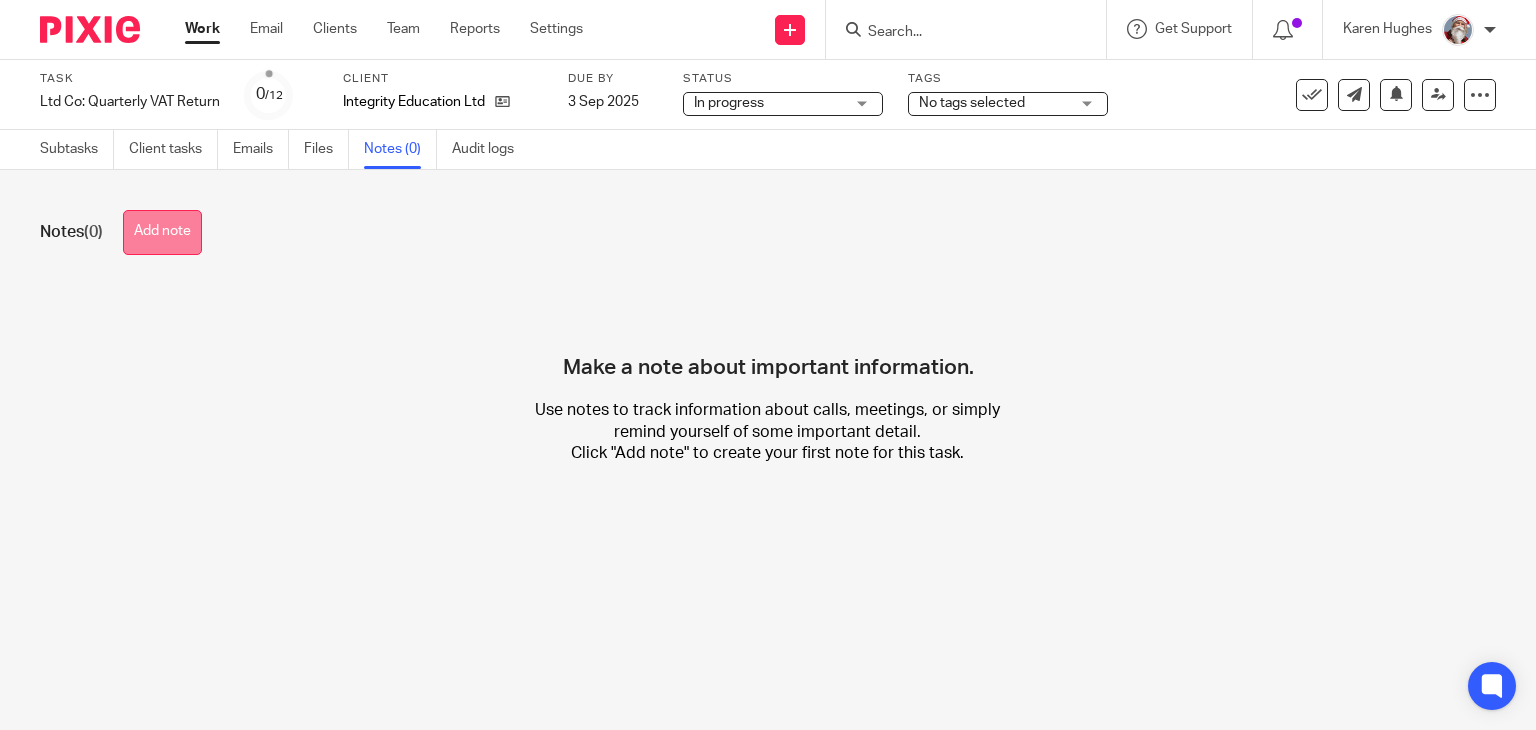 click on "Add note" at bounding box center (162, 232) 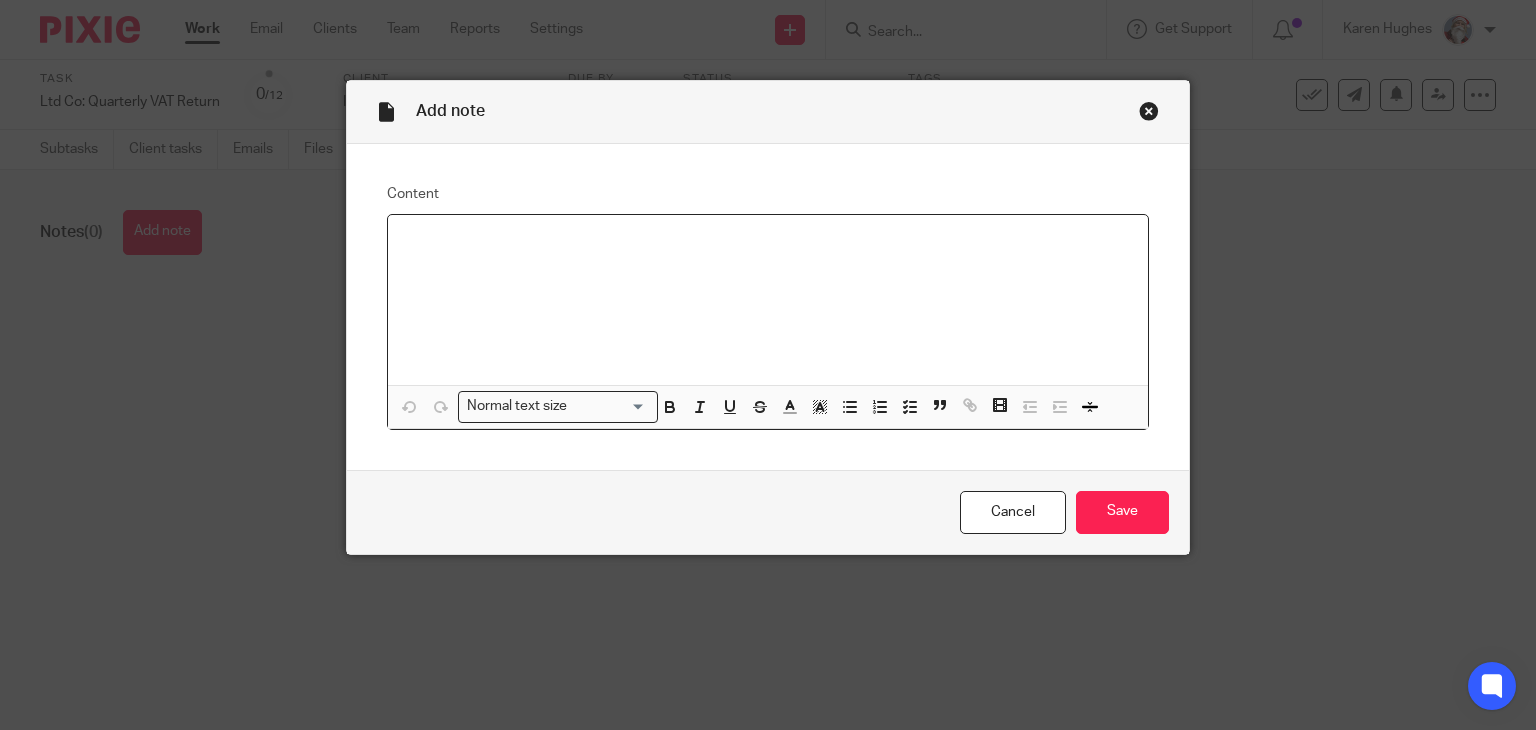 type 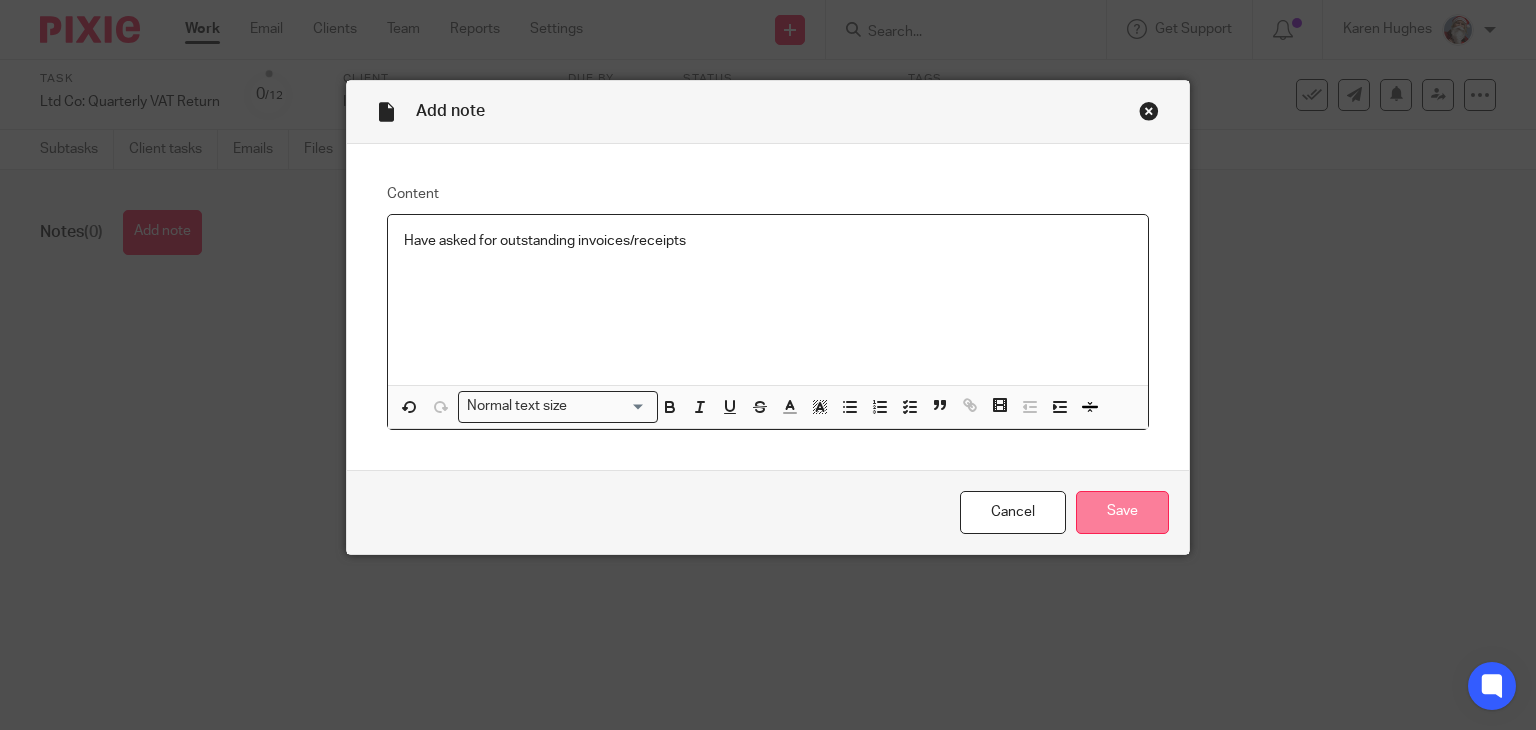 click on "Save" at bounding box center [1122, 512] 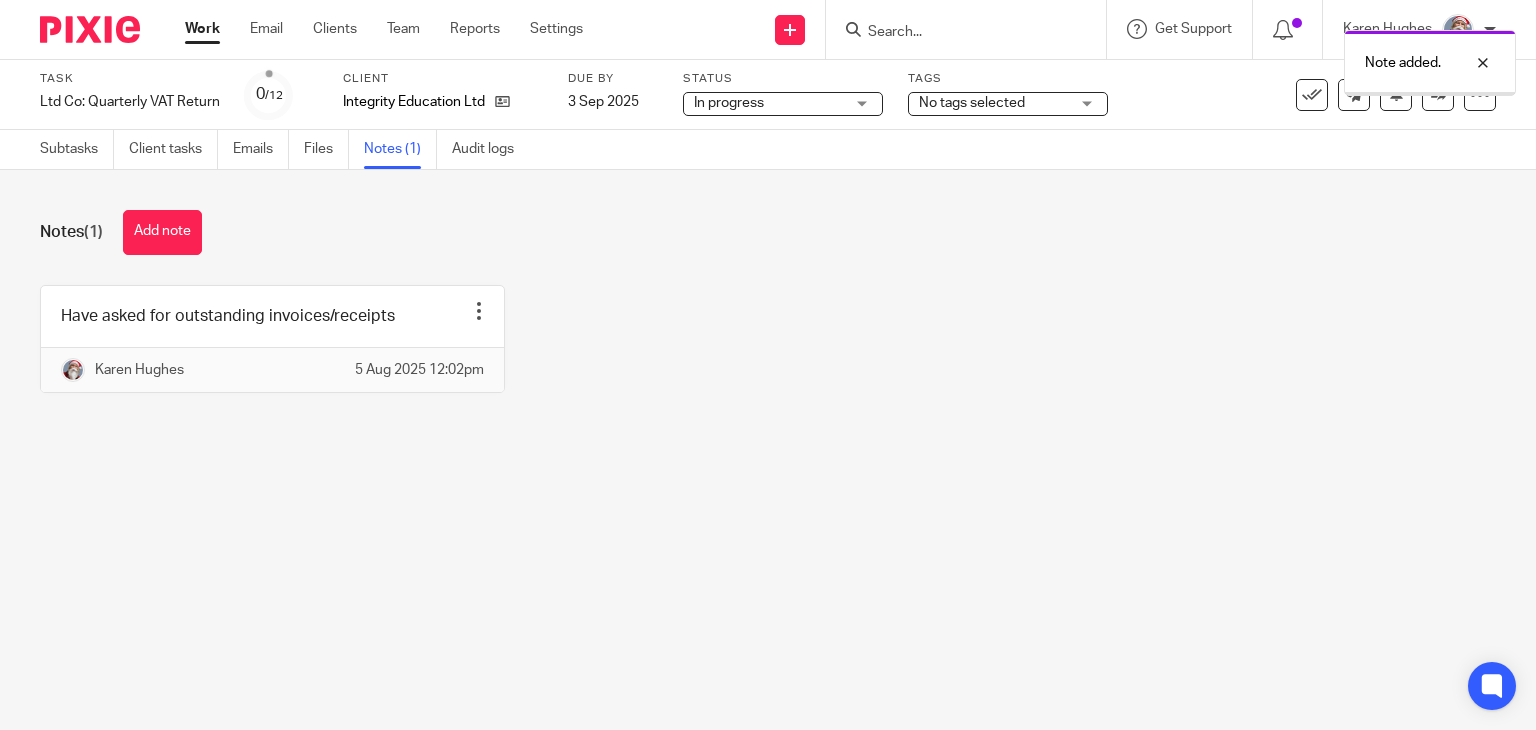 scroll, scrollTop: 0, scrollLeft: 0, axis: both 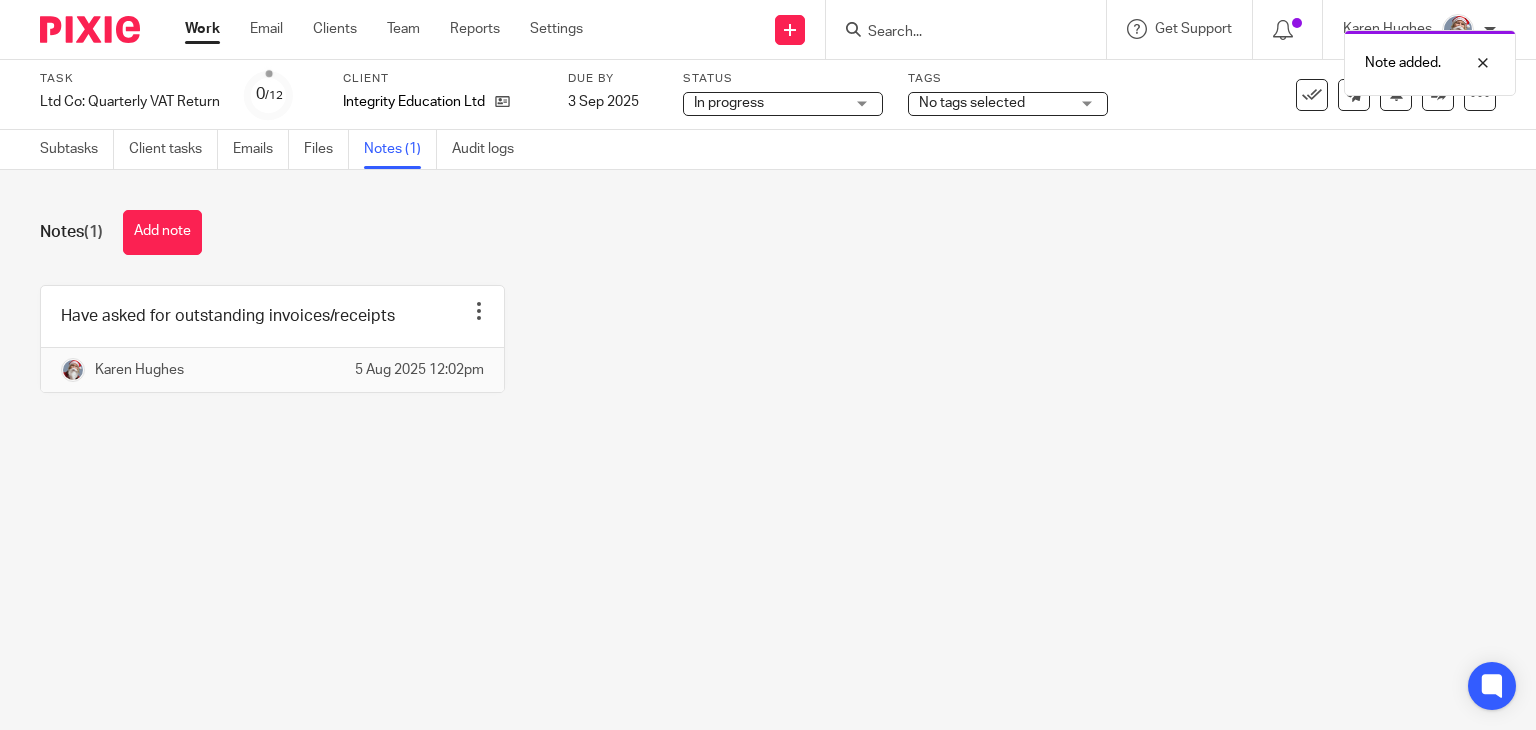 click on "Work" at bounding box center (202, 29) 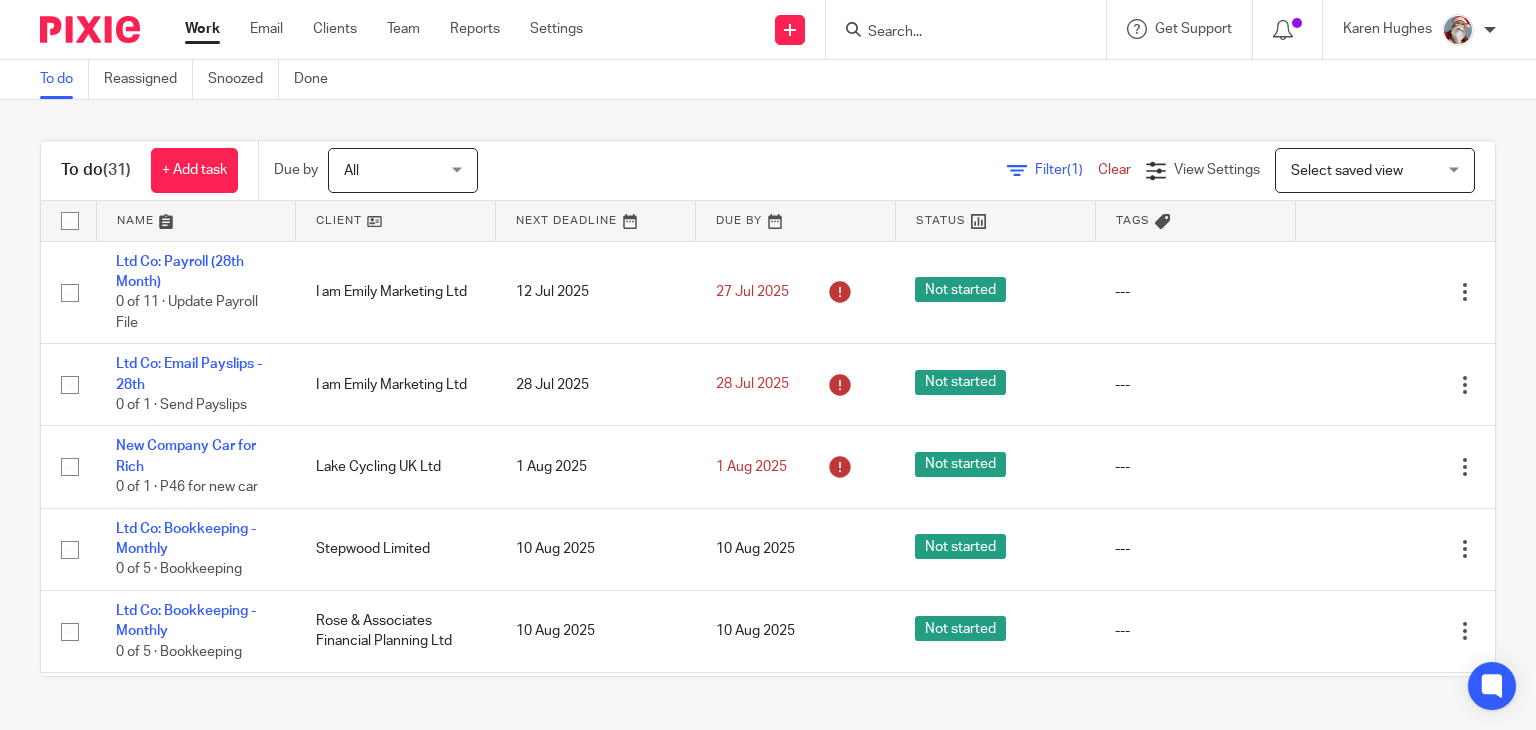 scroll, scrollTop: 0, scrollLeft: 0, axis: both 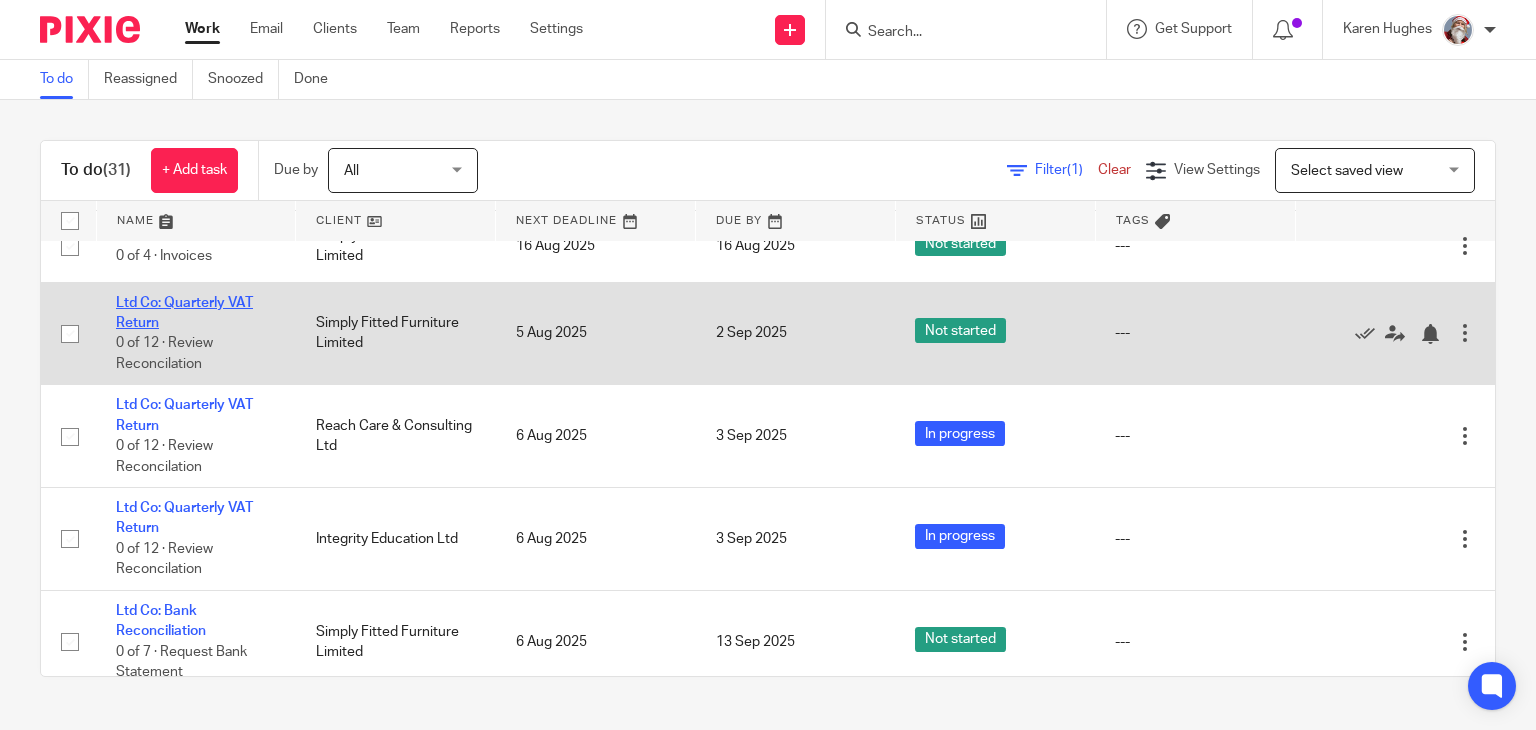 click on "Ltd Co: Quarterly VAT Return" at bounding box center (184, 313) 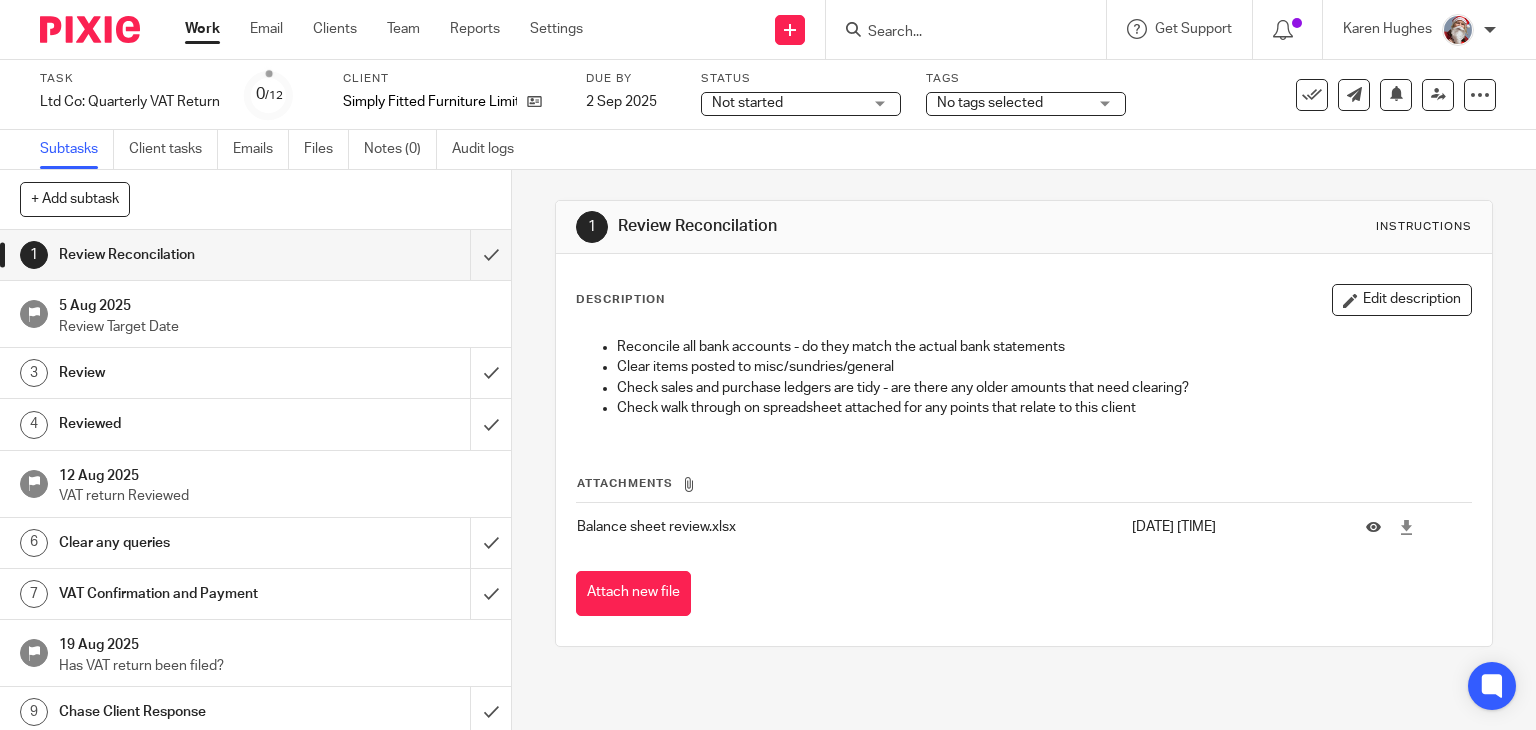 scroll, scrollTop: 0, scrollLeft: 0, axis: both 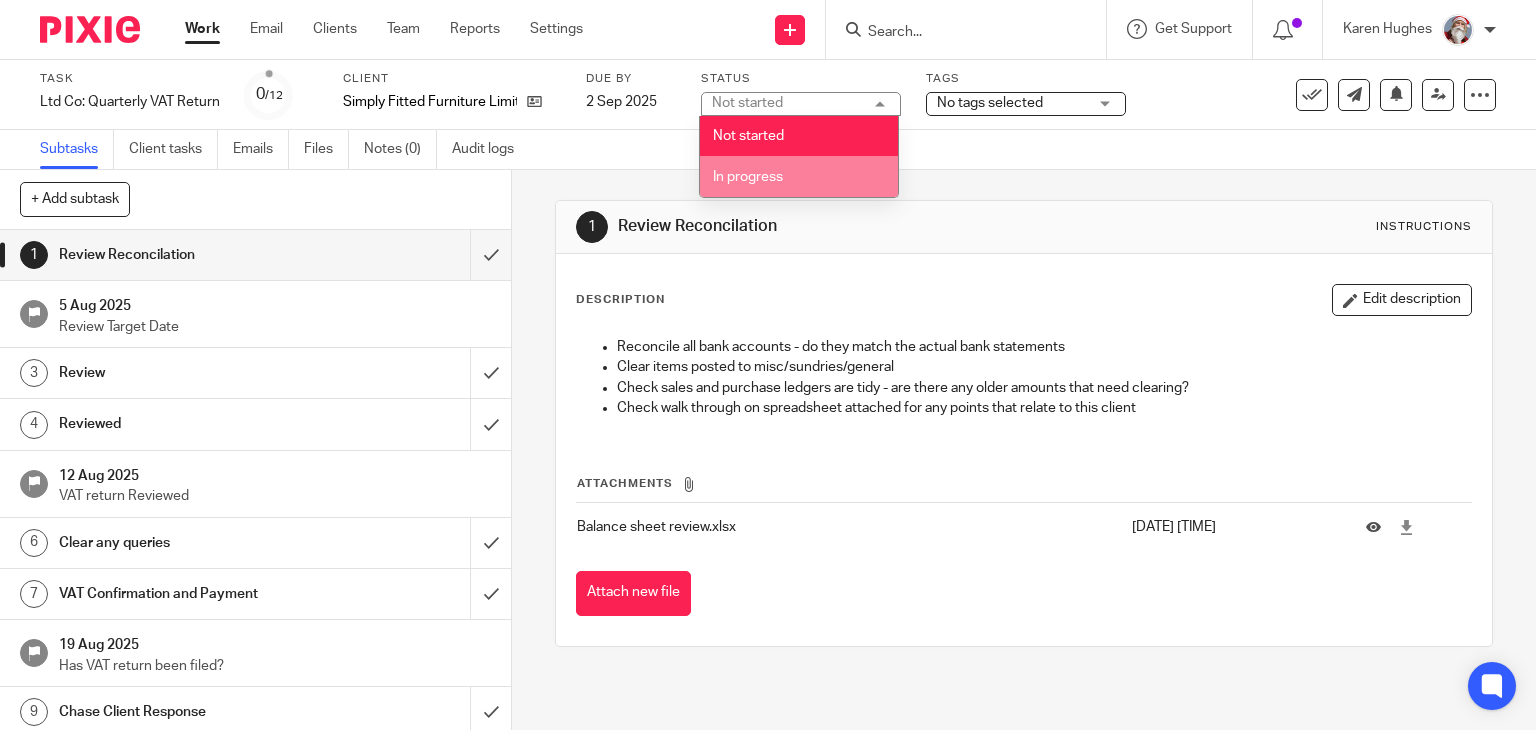 click on "In progress" at bounding box center (799, 176) 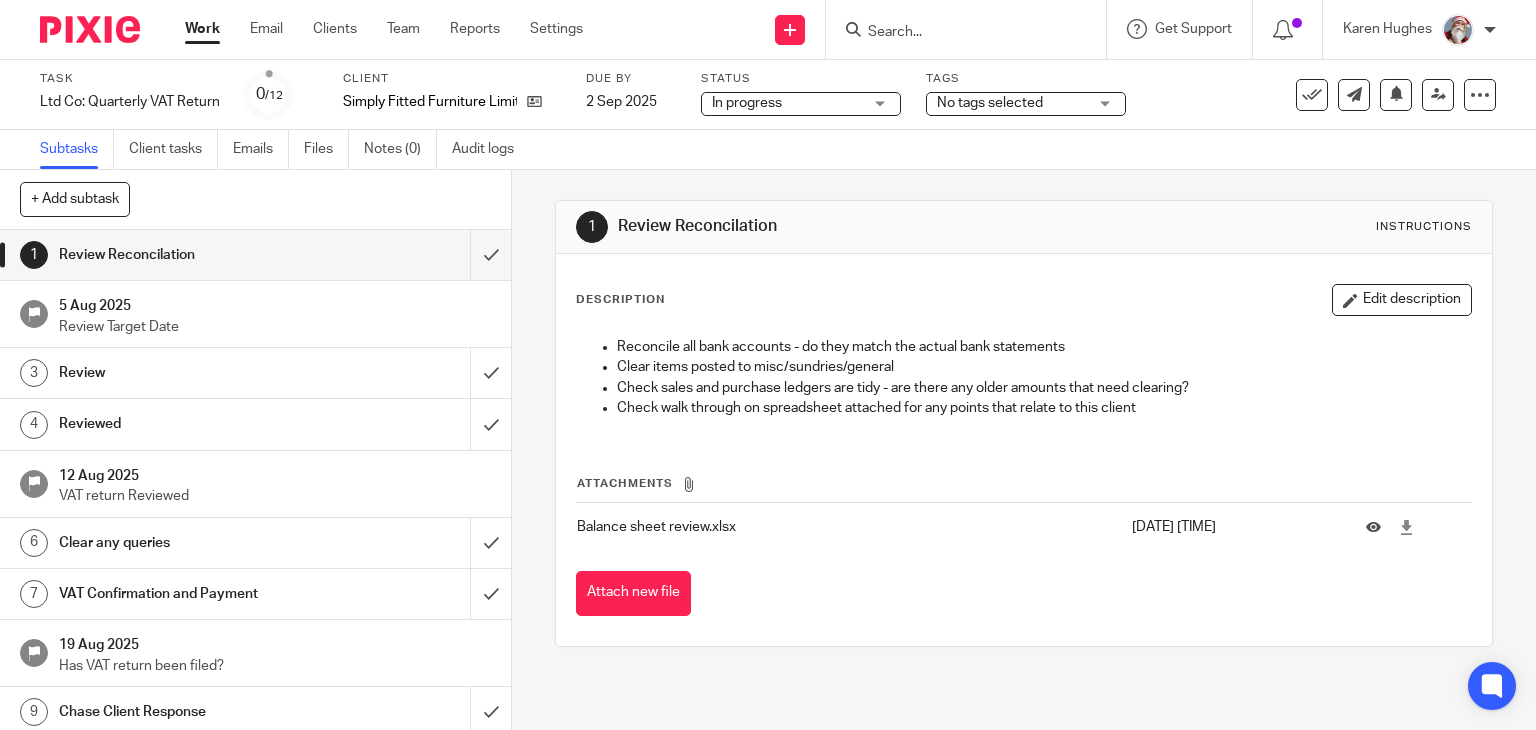 click on "Work" at bounding box center [202, 29] 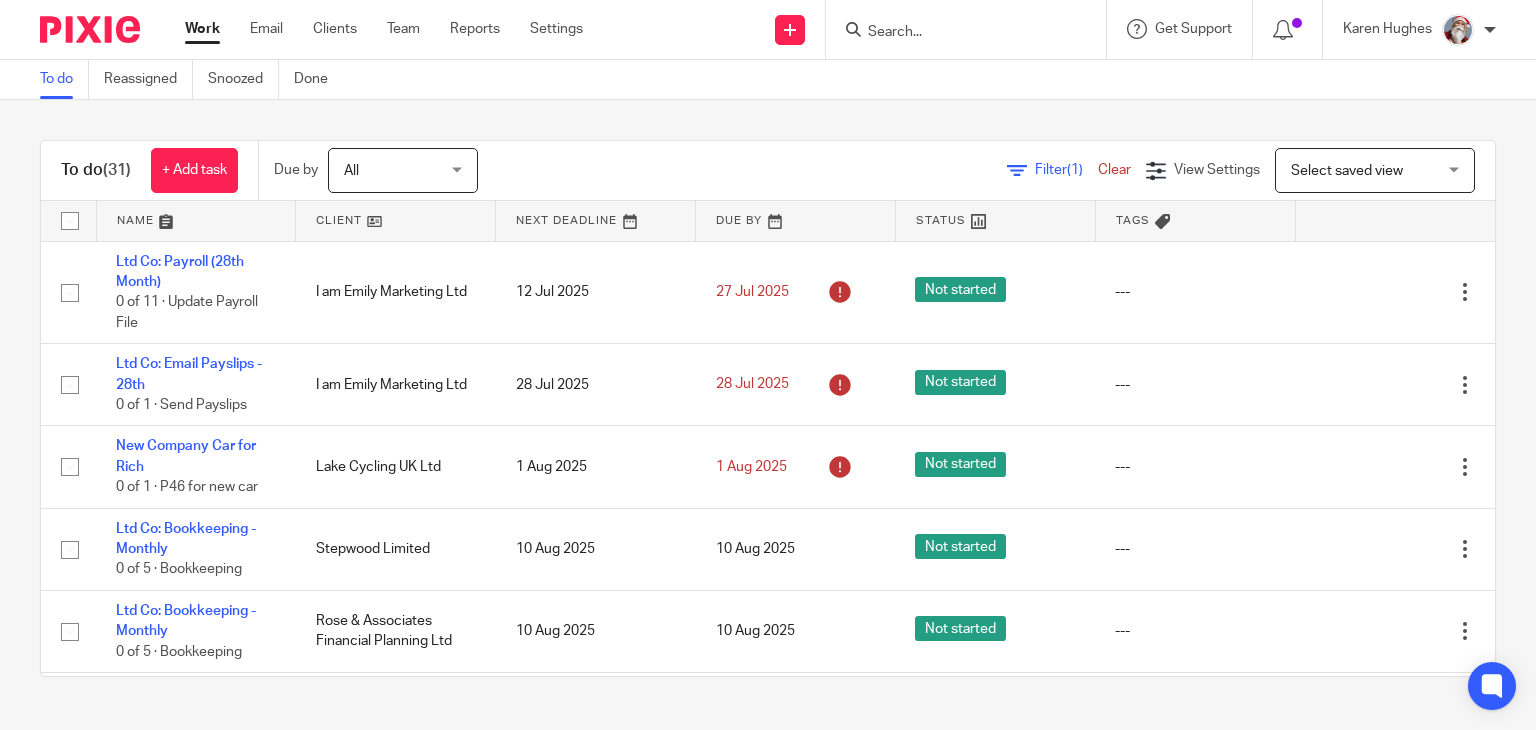 scroll, scrollTop: 0, scrollLeft: 0, axis: both 